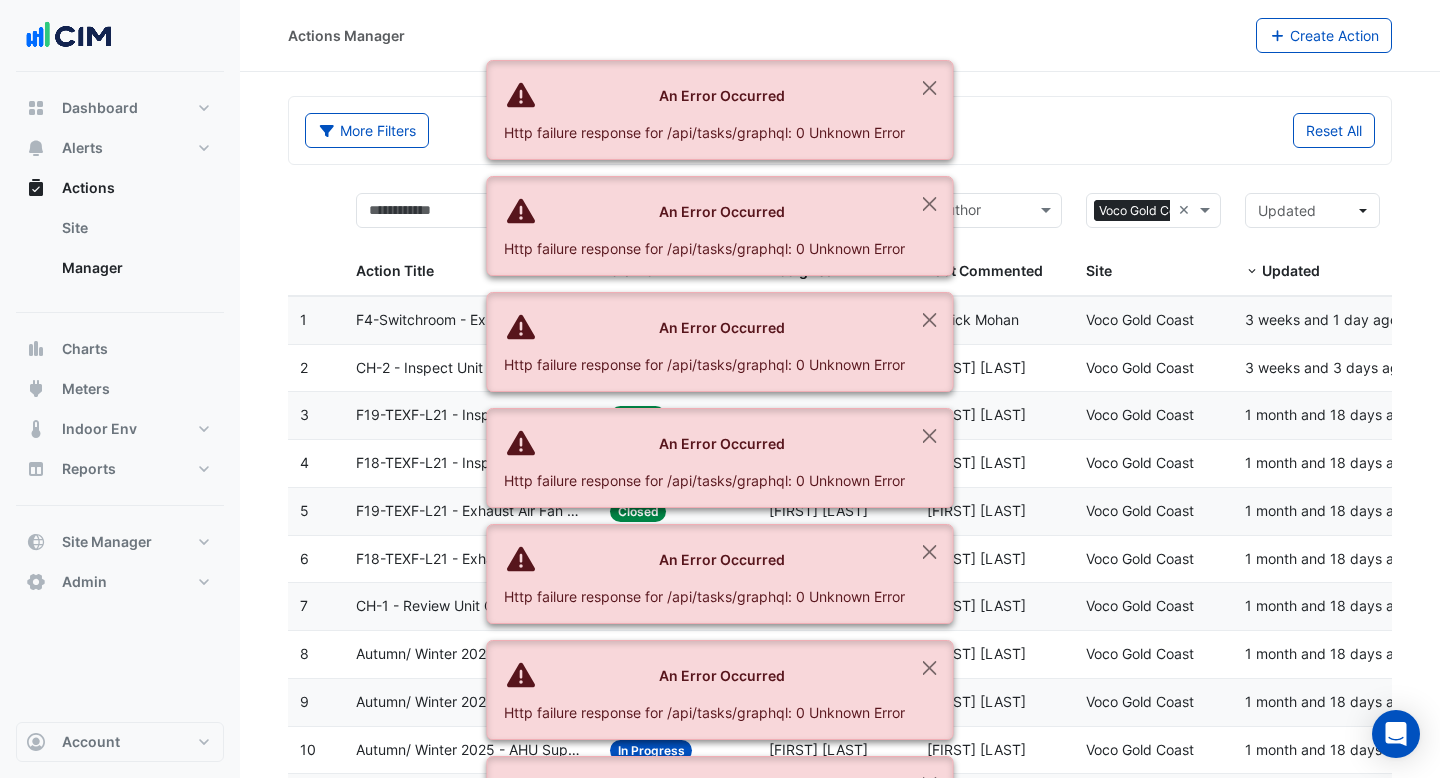 select on "***" 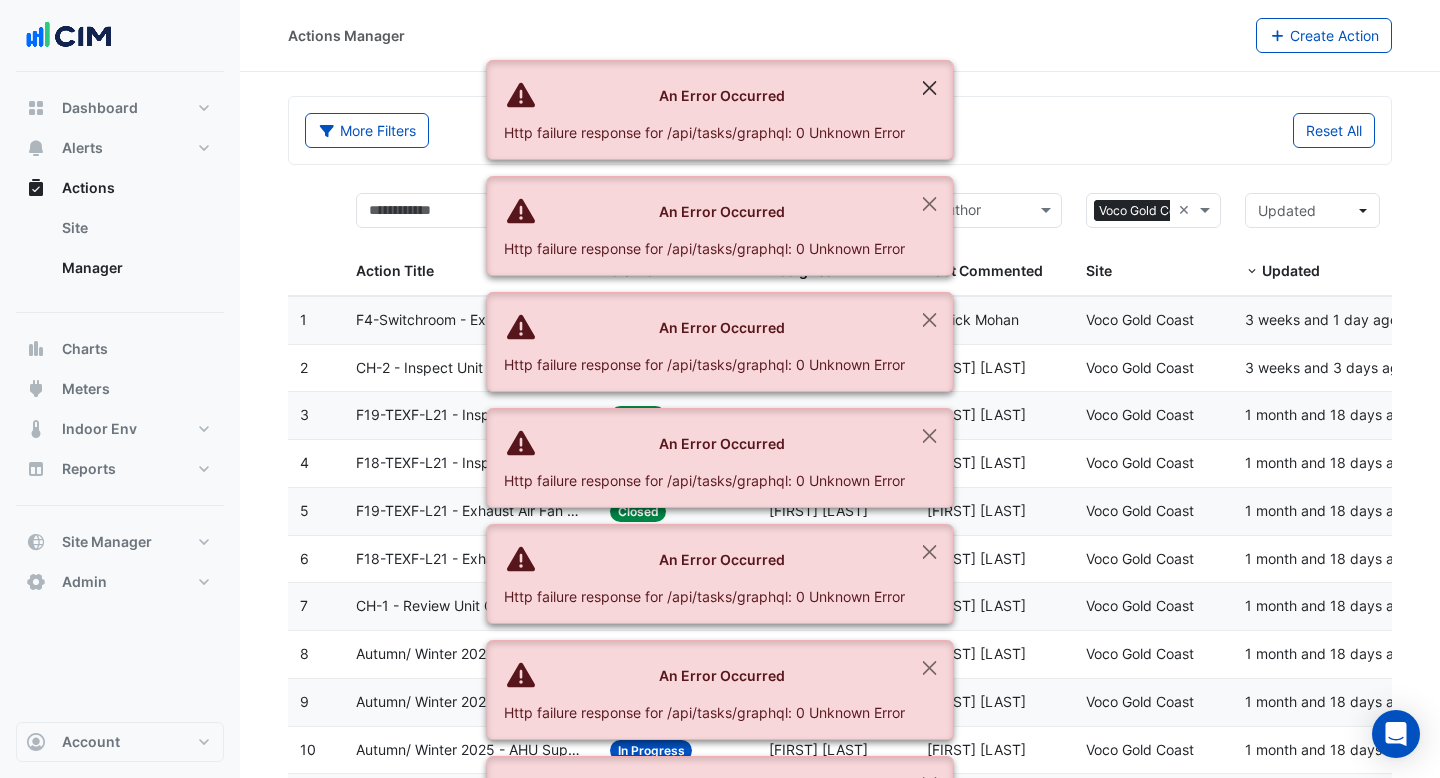 scroll, scrollTop: 0, scrollLeft: 0, axis: both 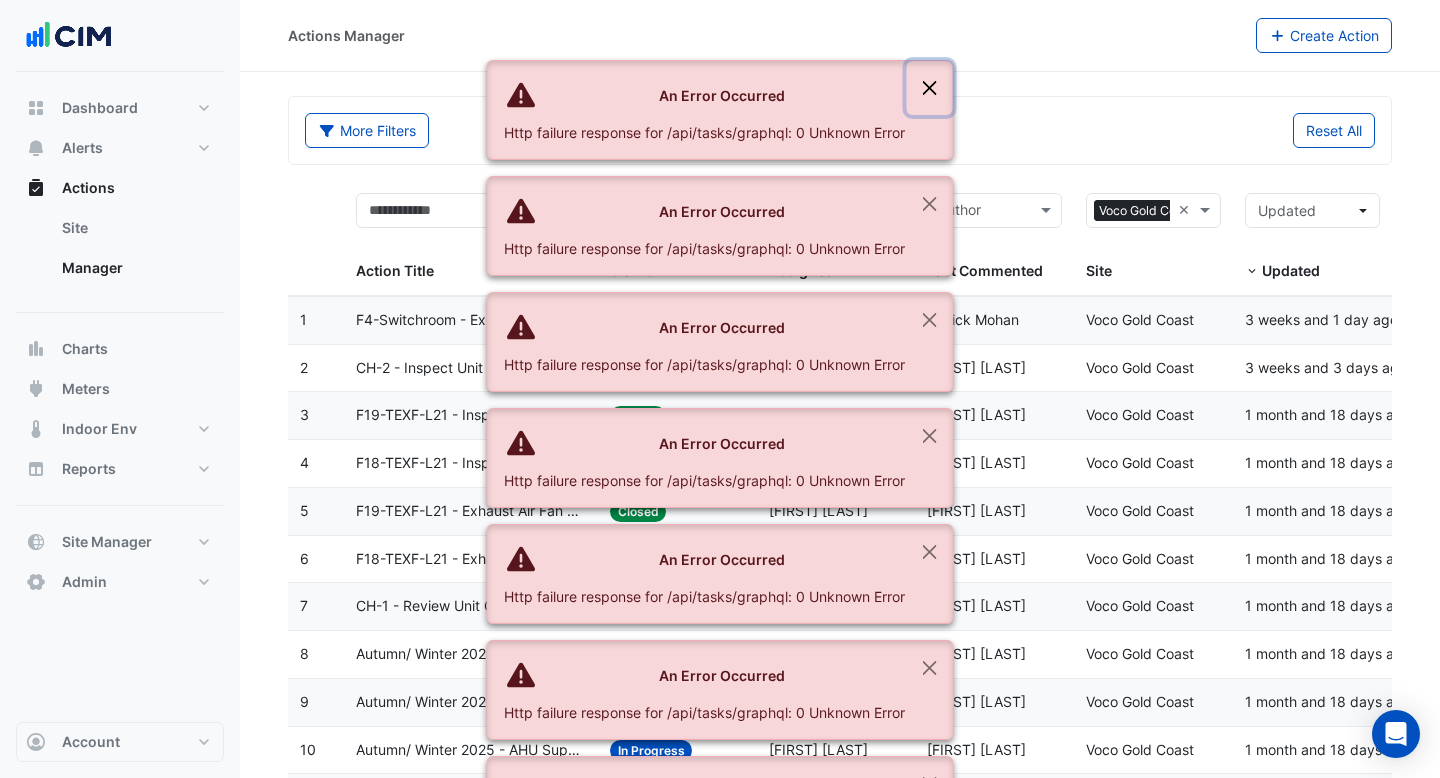 click 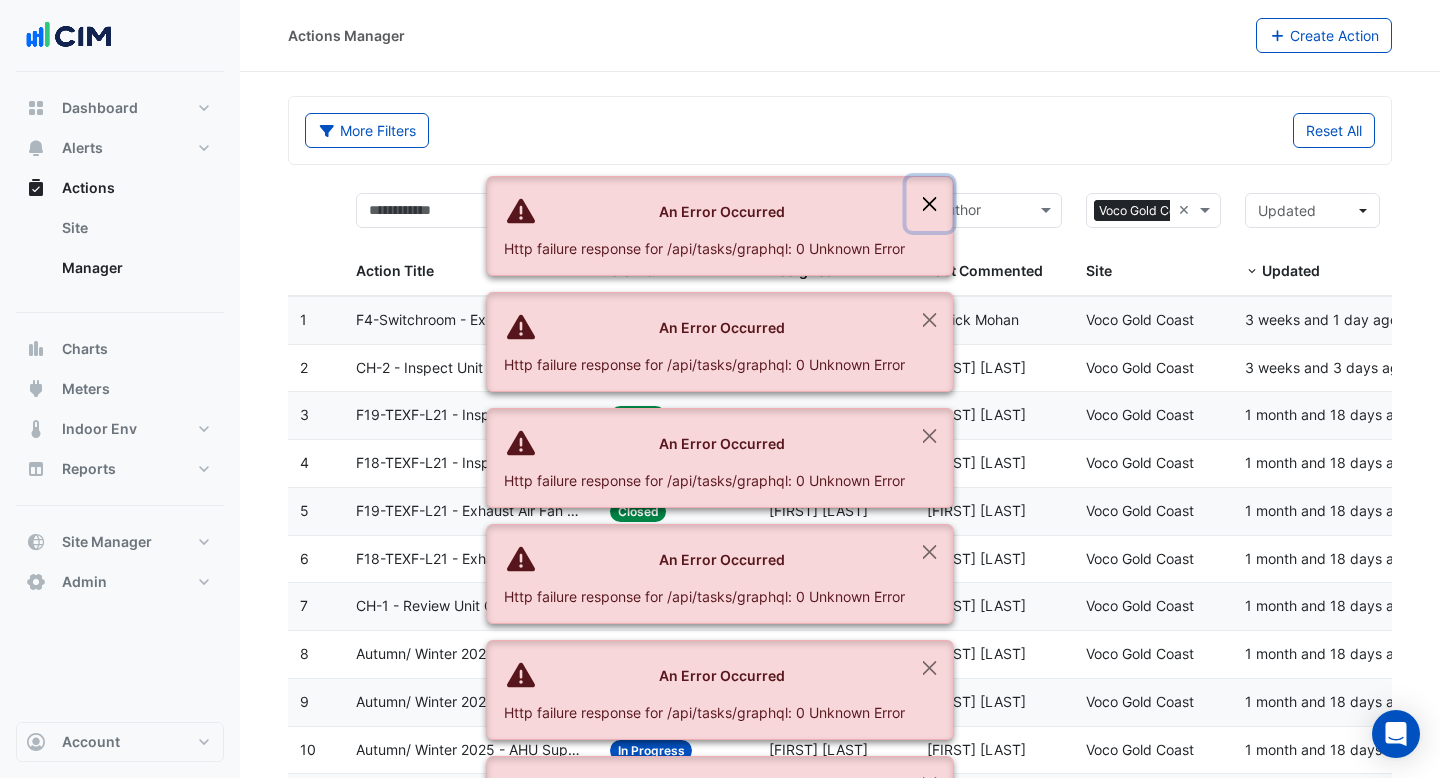 click 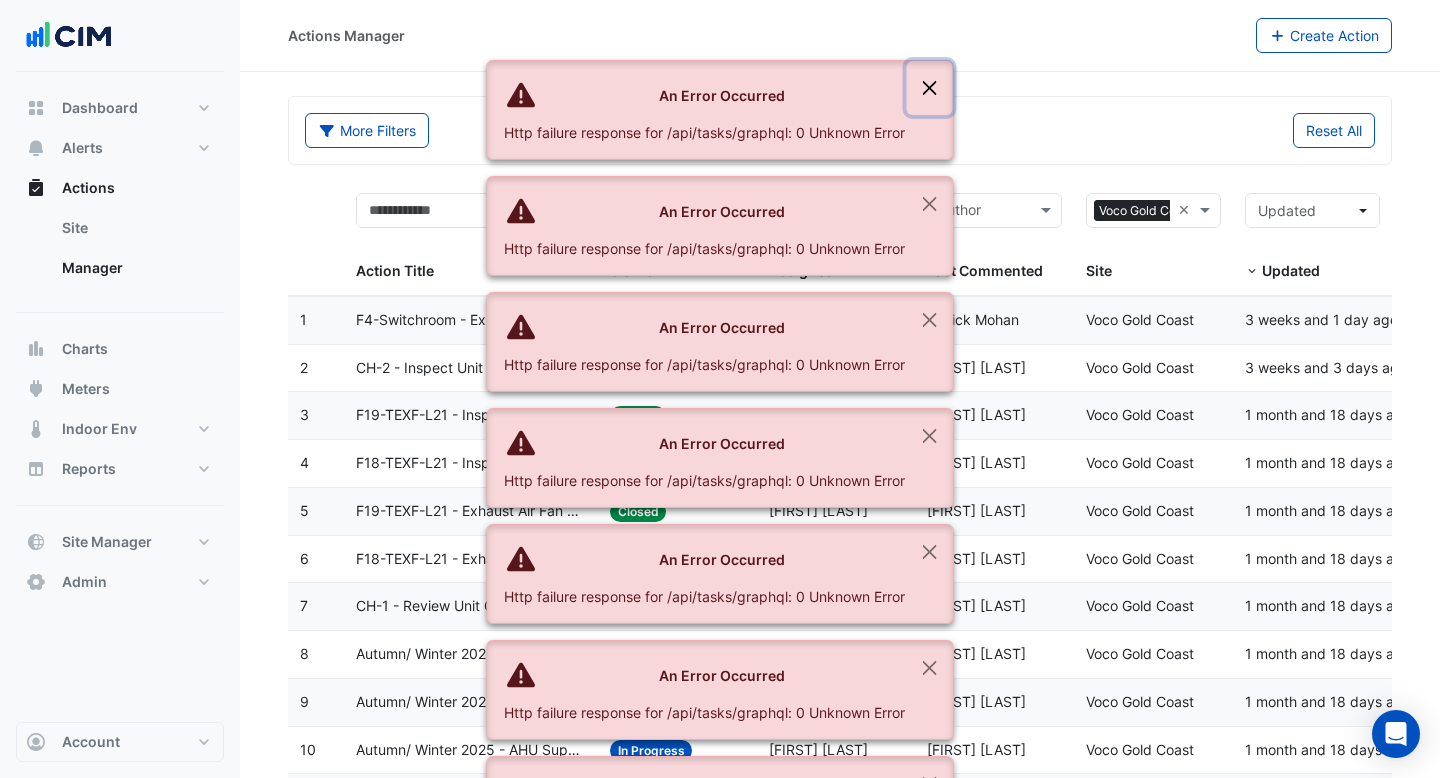 click 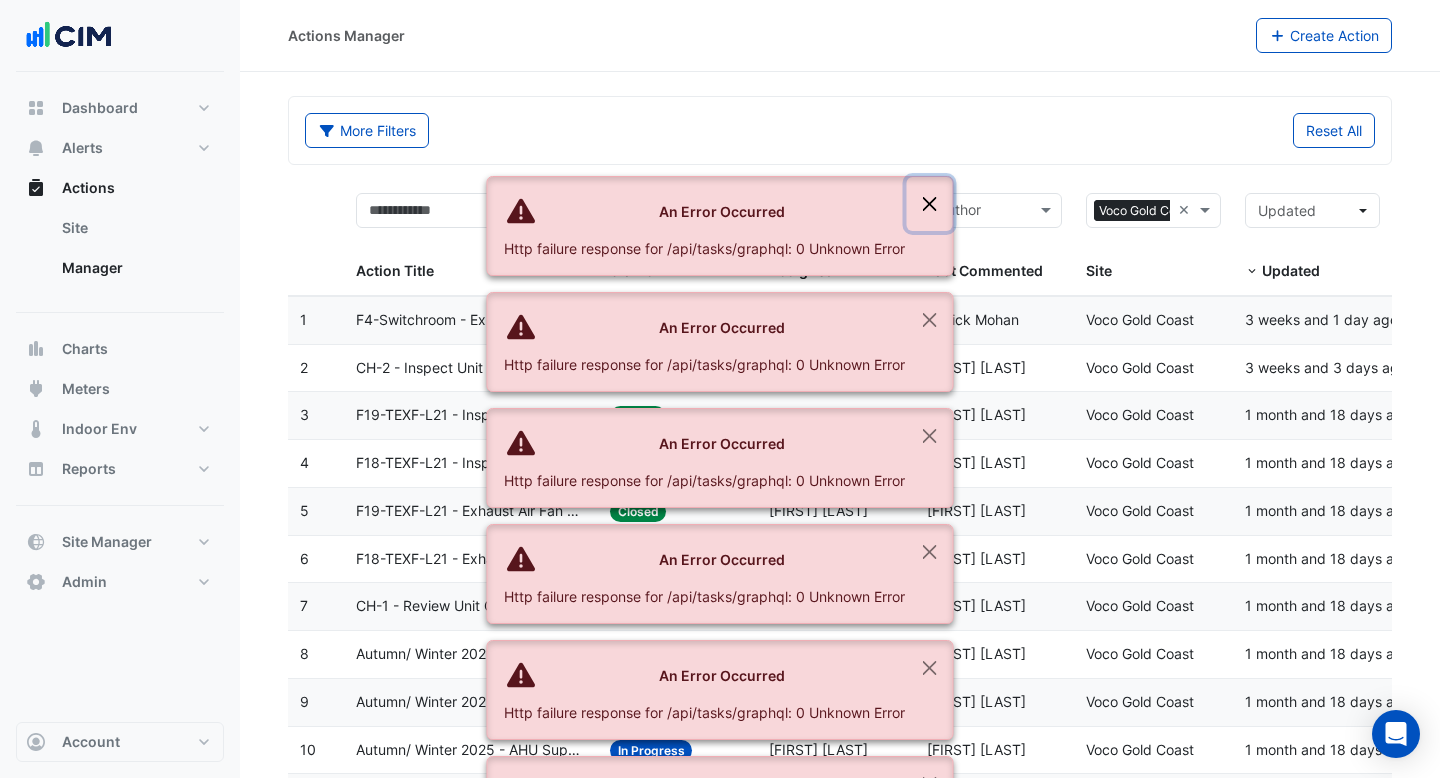 click 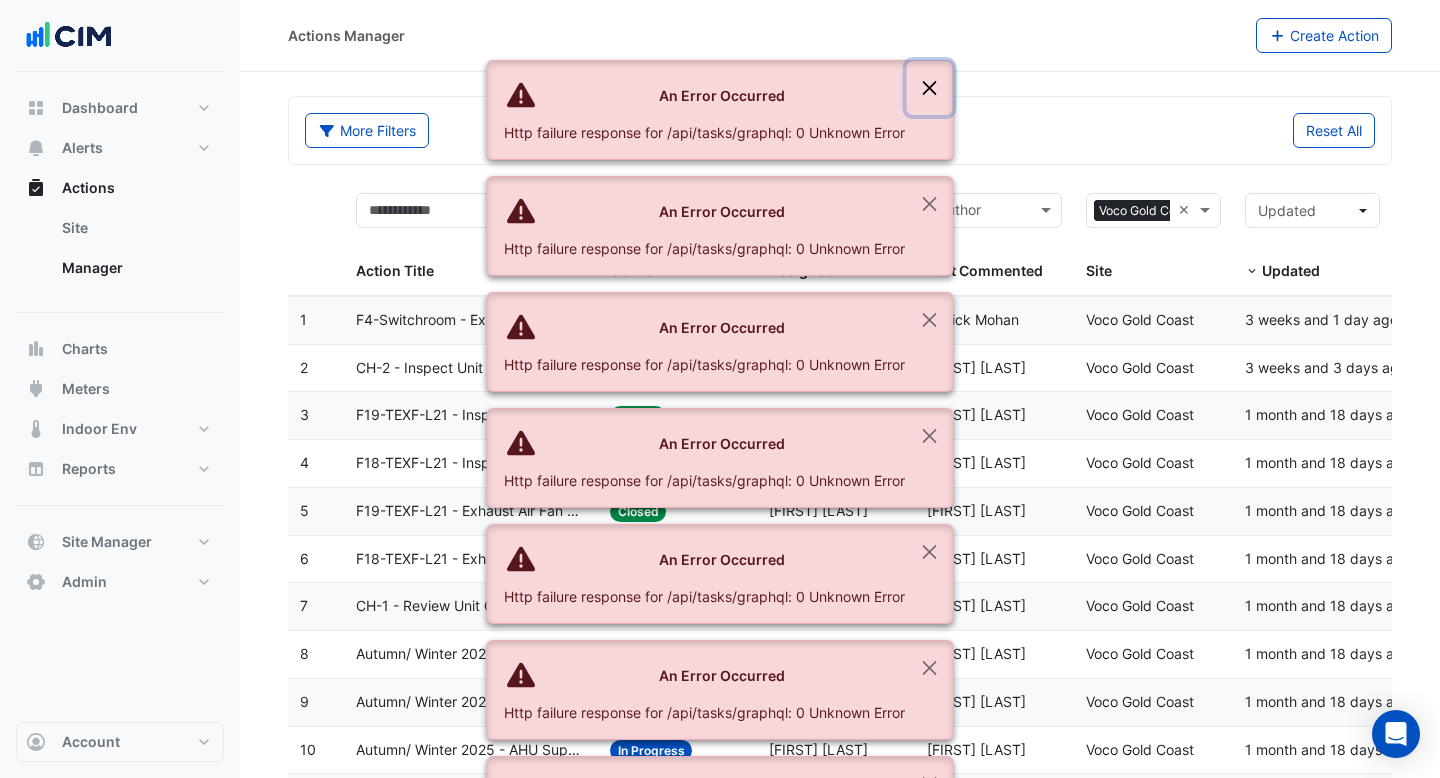 click 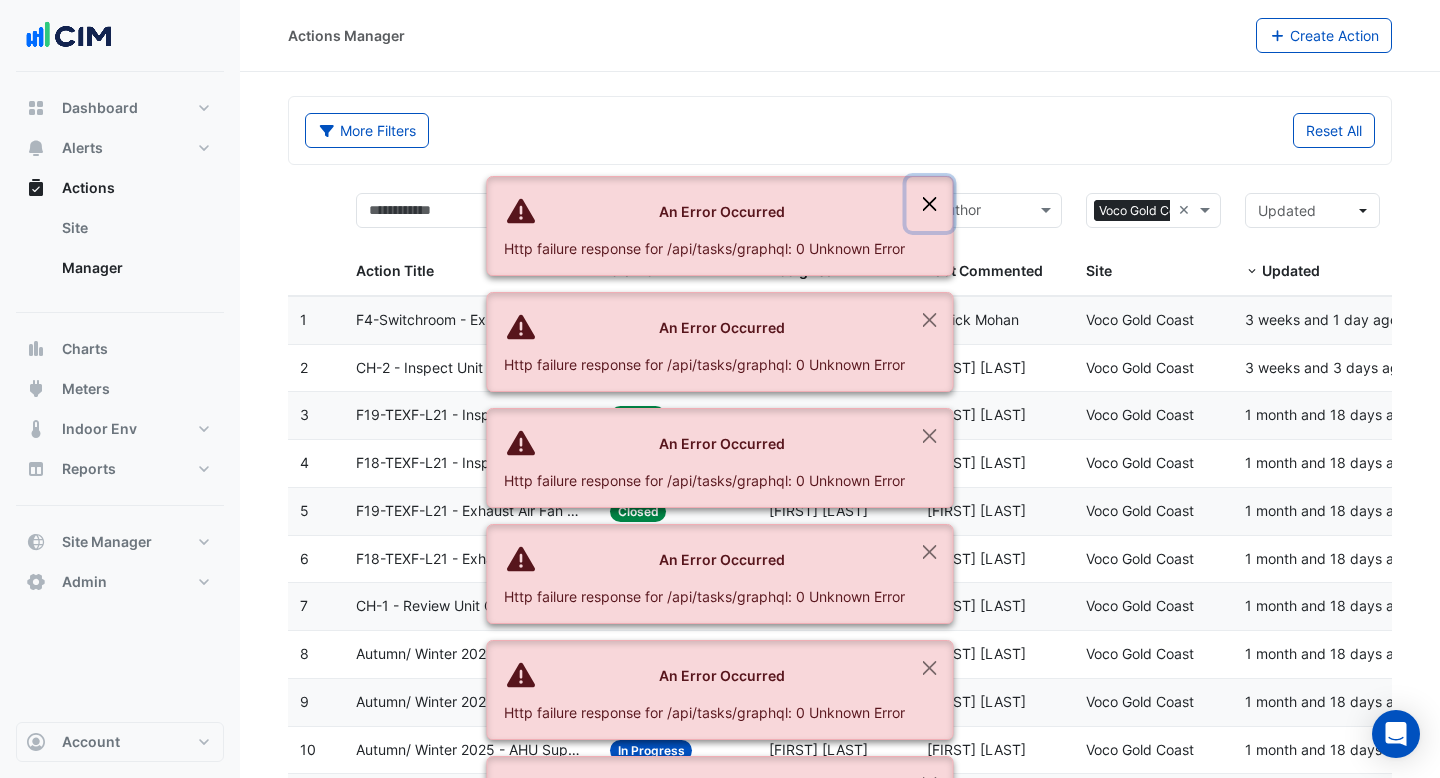 click 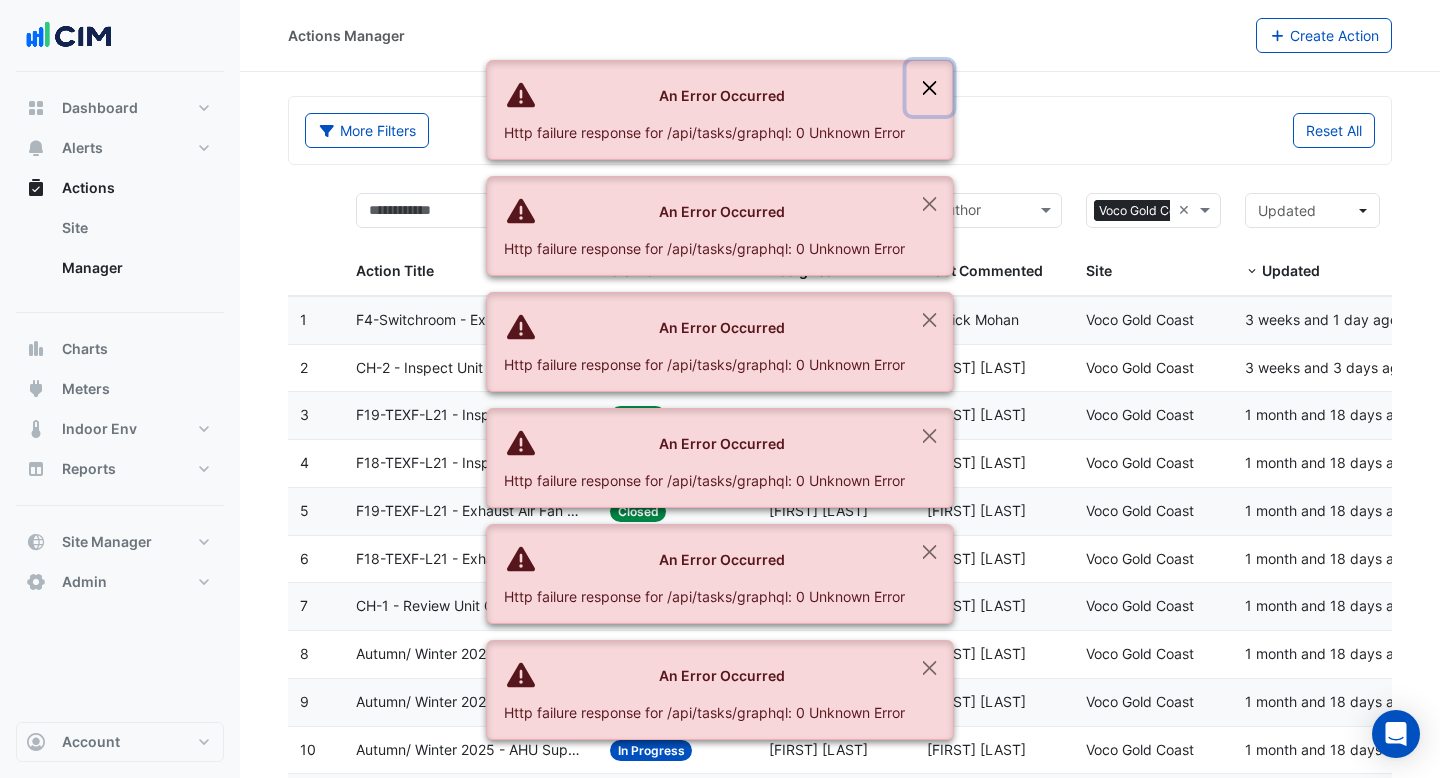 click 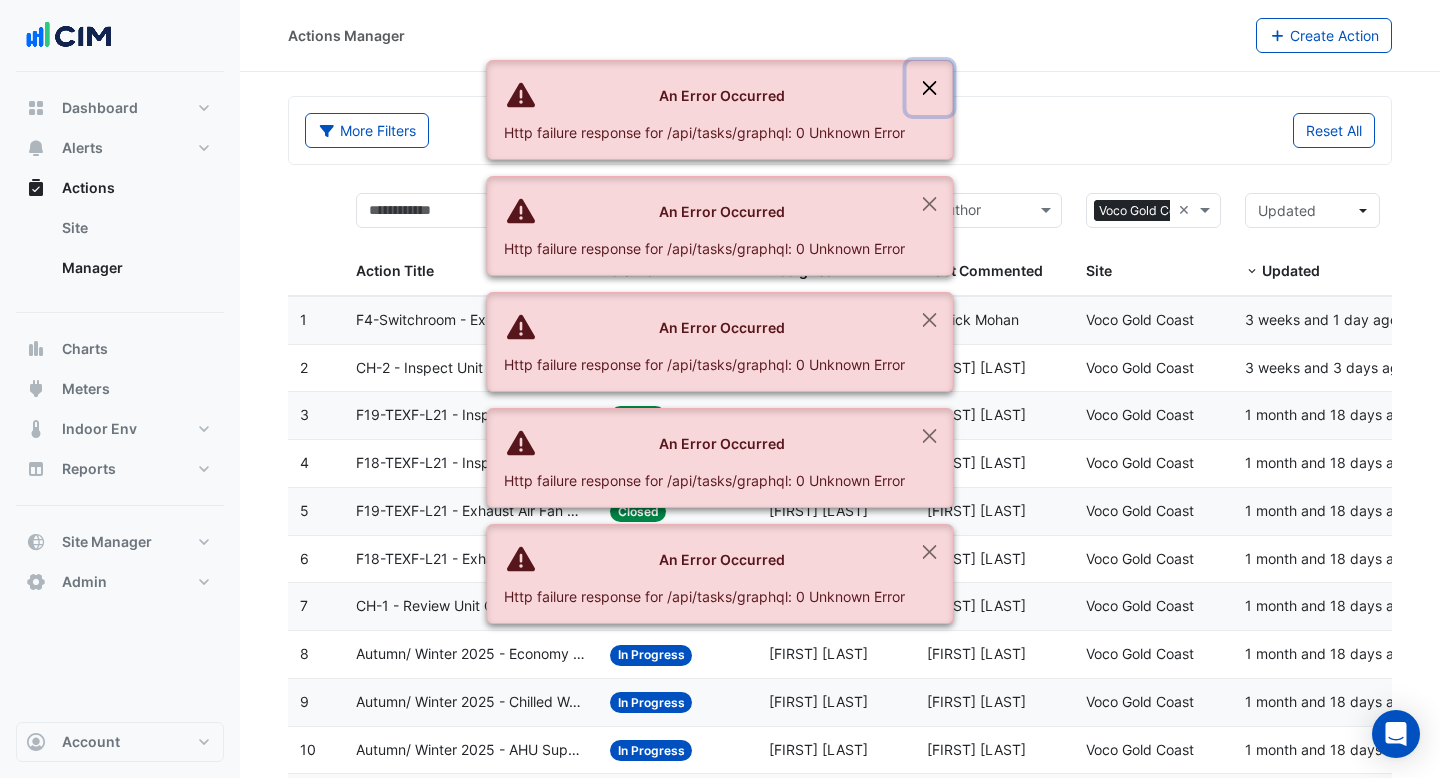 click 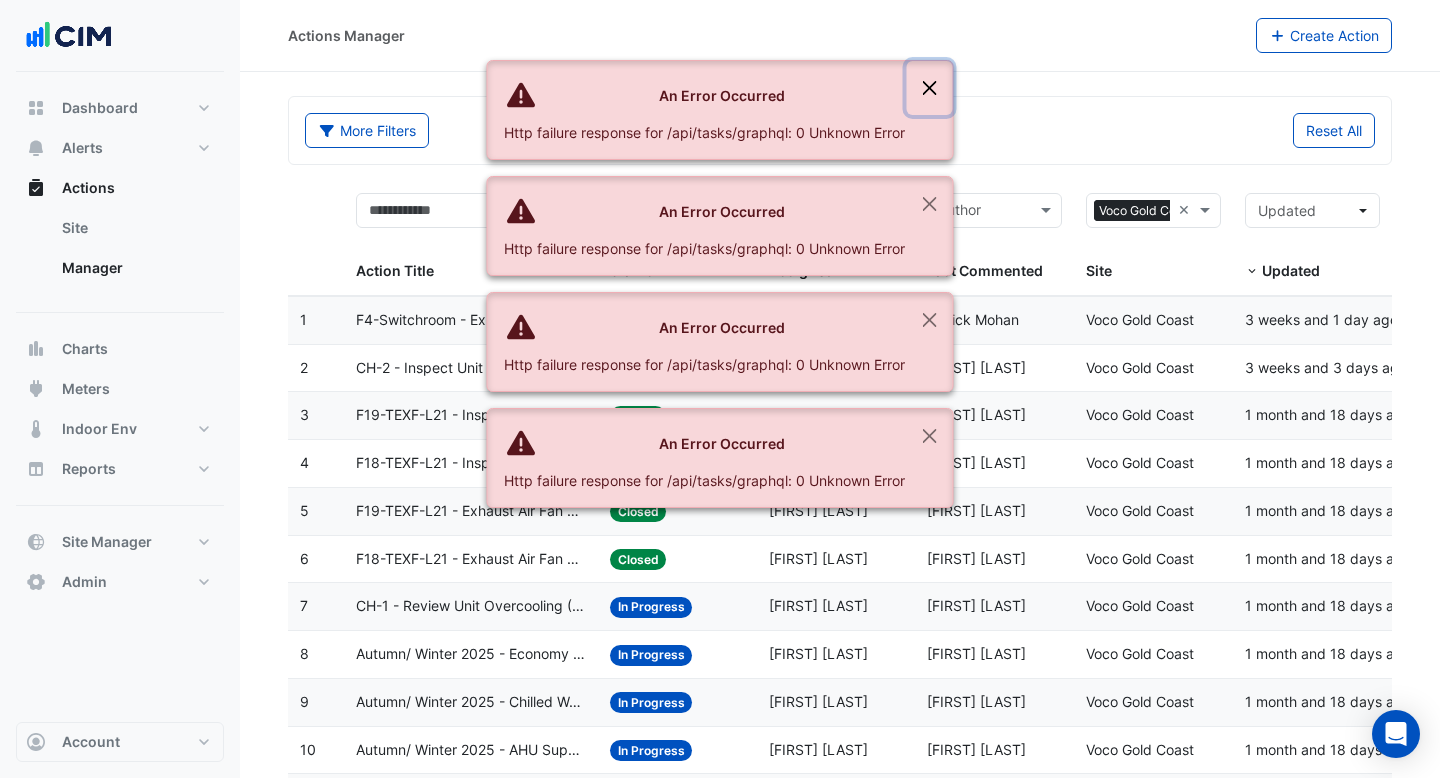 click 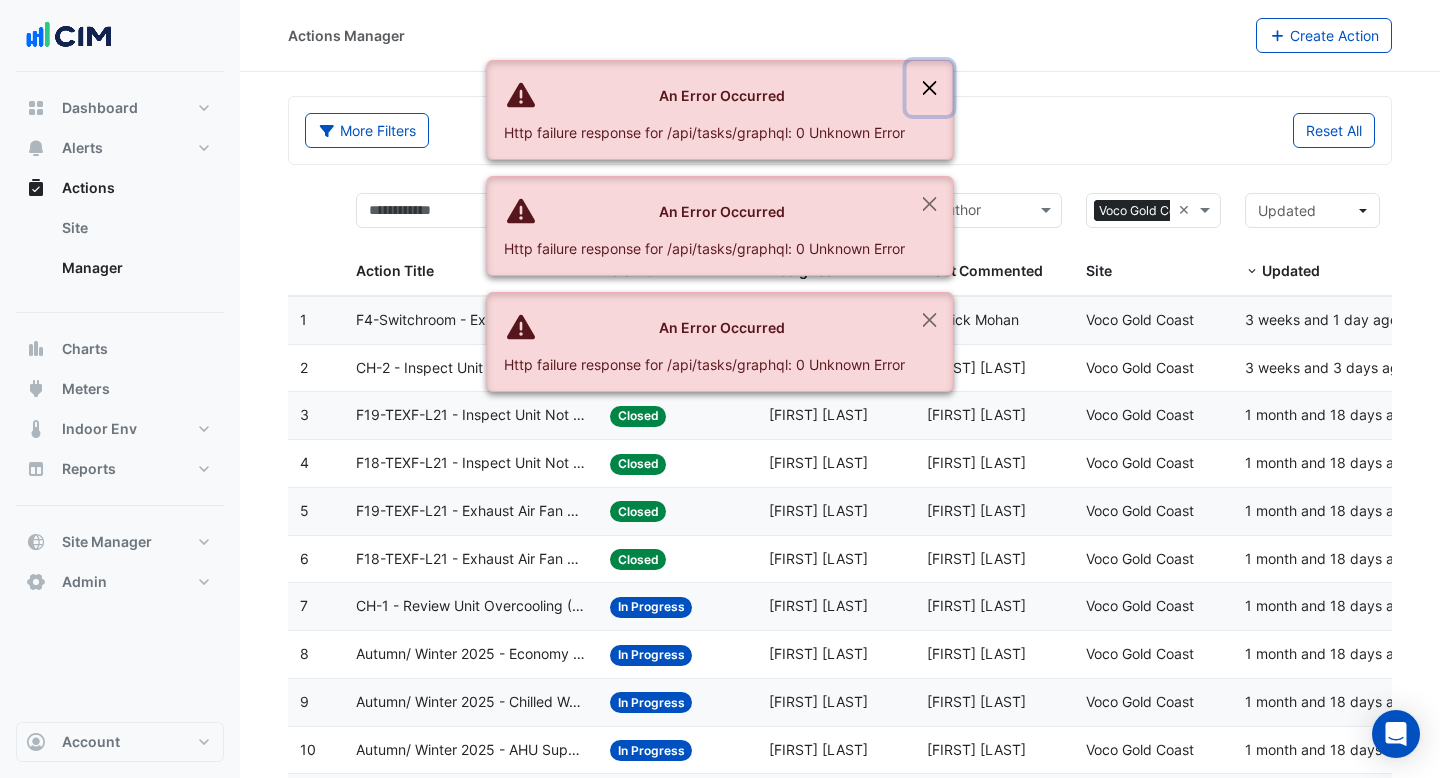 click 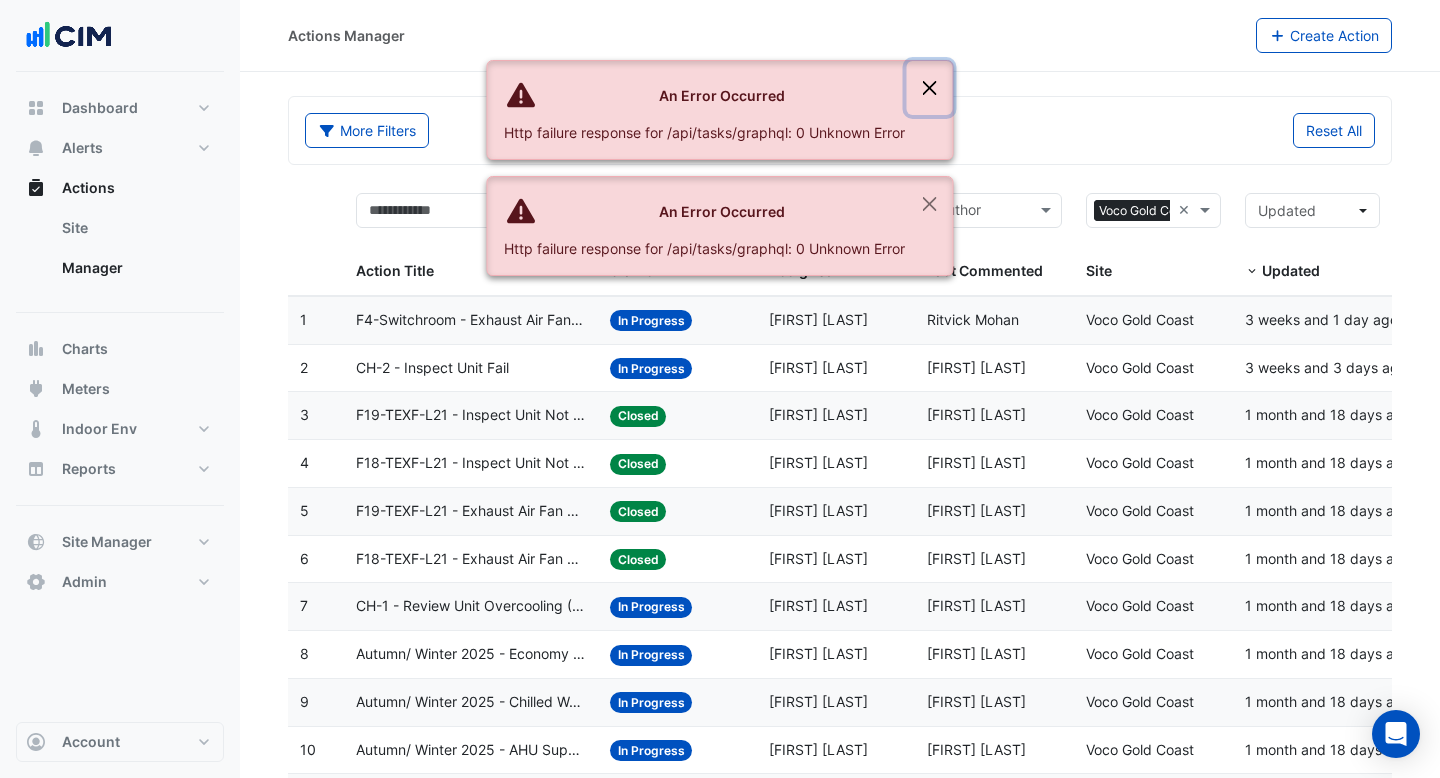 click 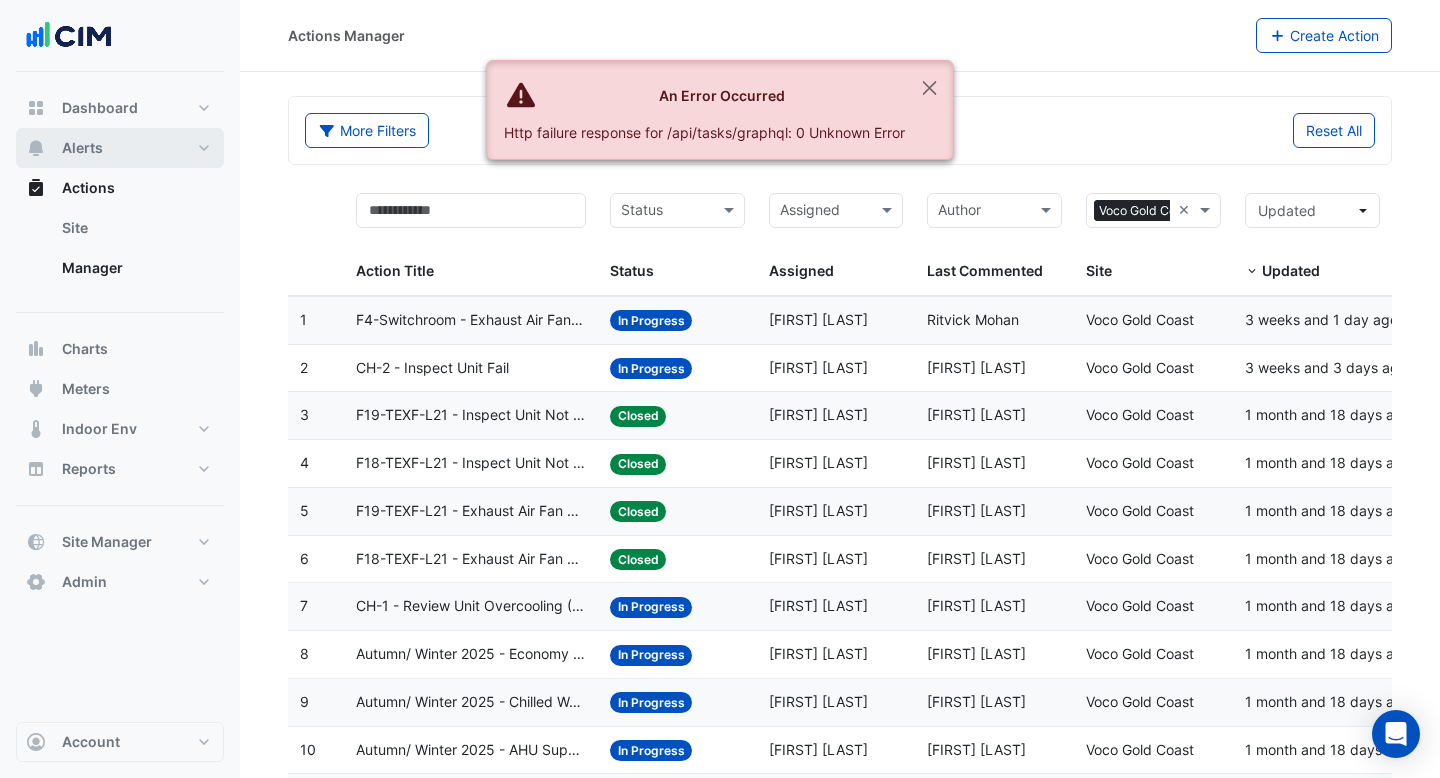 click on "Alerts" at bounding box center (120, 148) 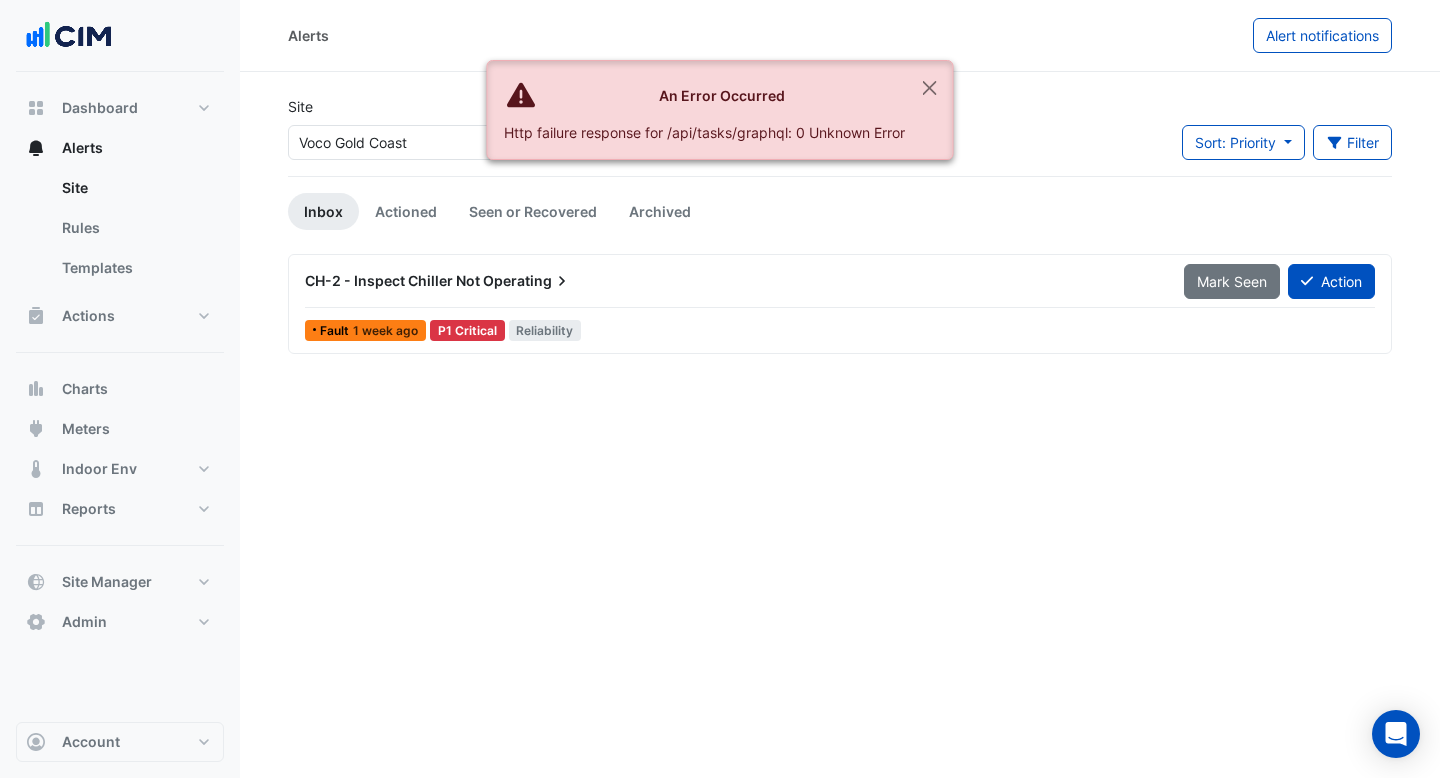 click on "CH-2 - Inspect Chiller Not
Operating" at bounding box center (732, 281) 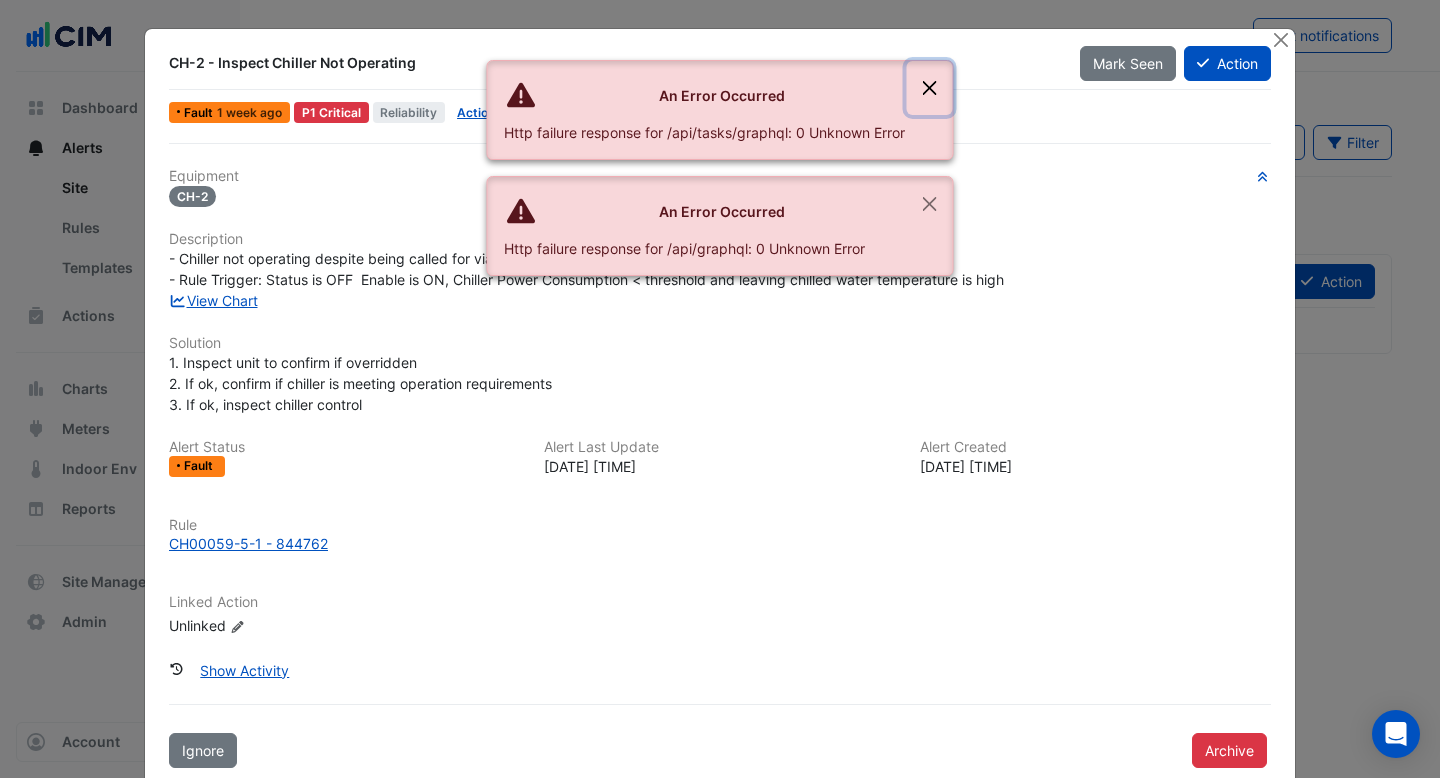 click 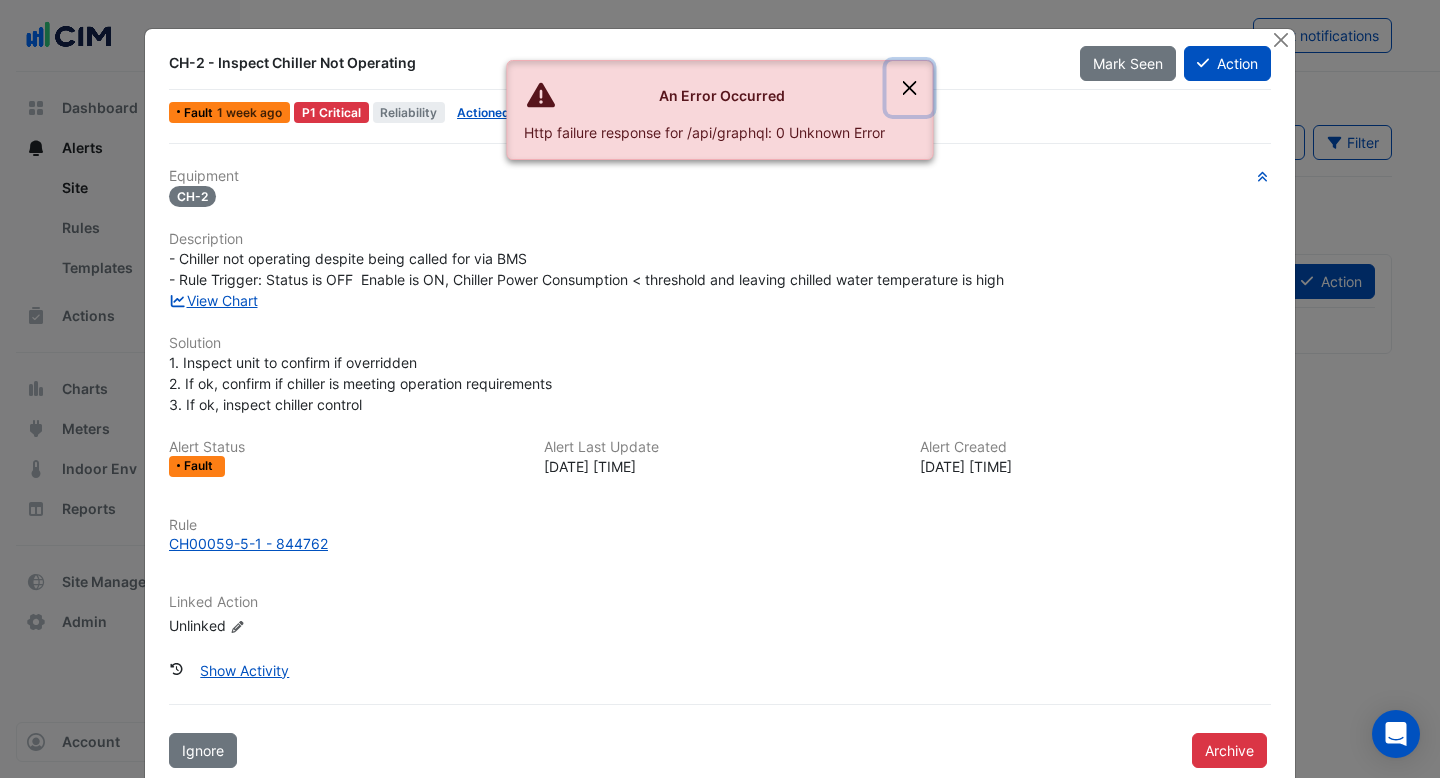click 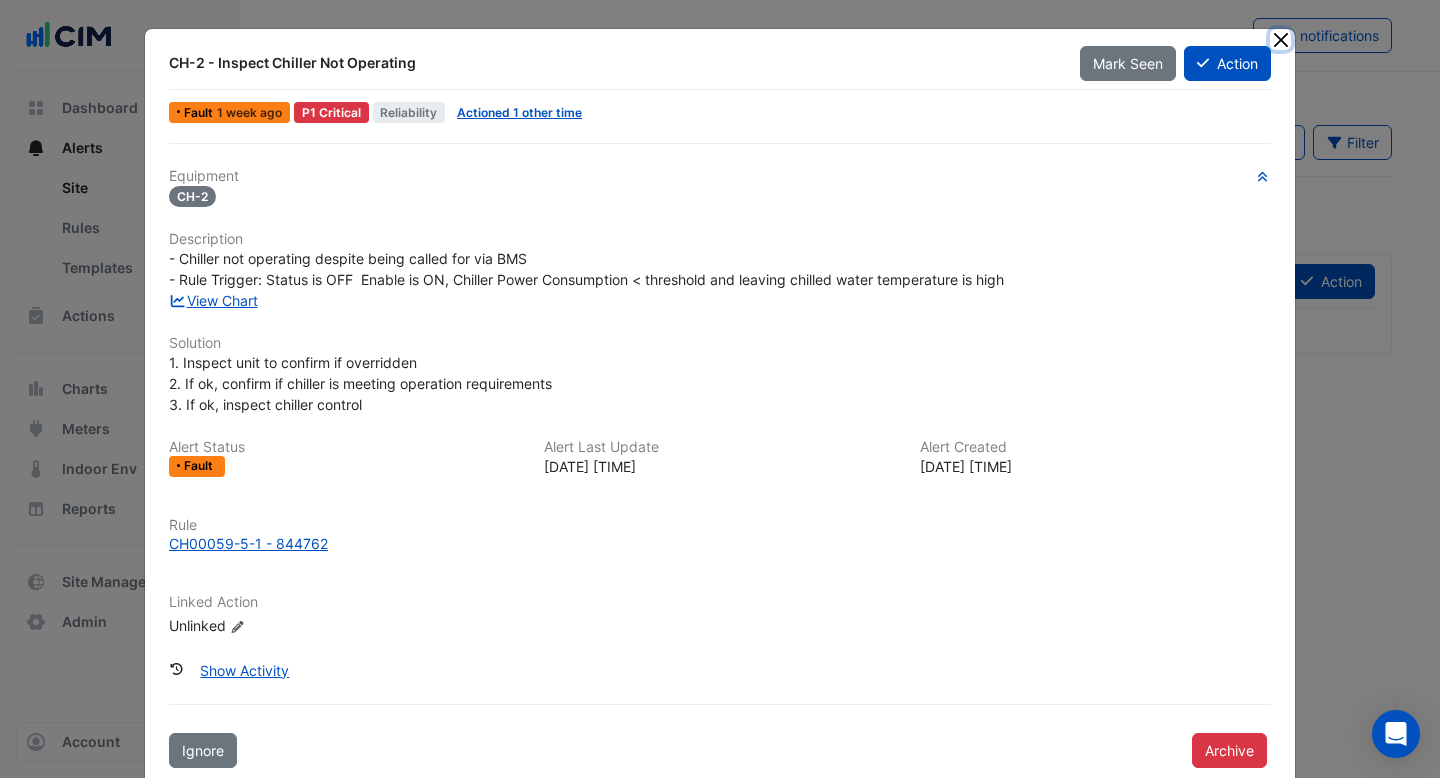 click 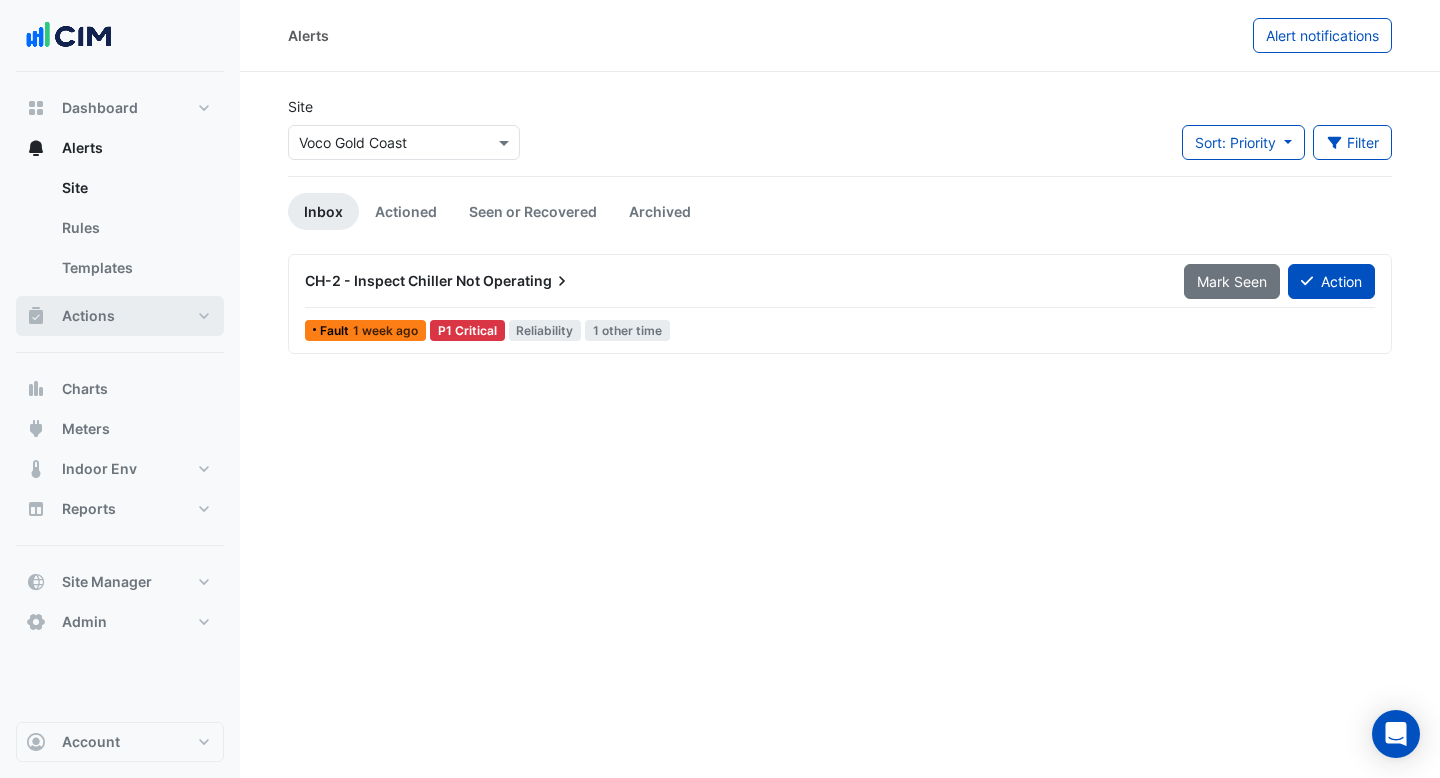 click on "Actions" at bounding box center [120, 316] 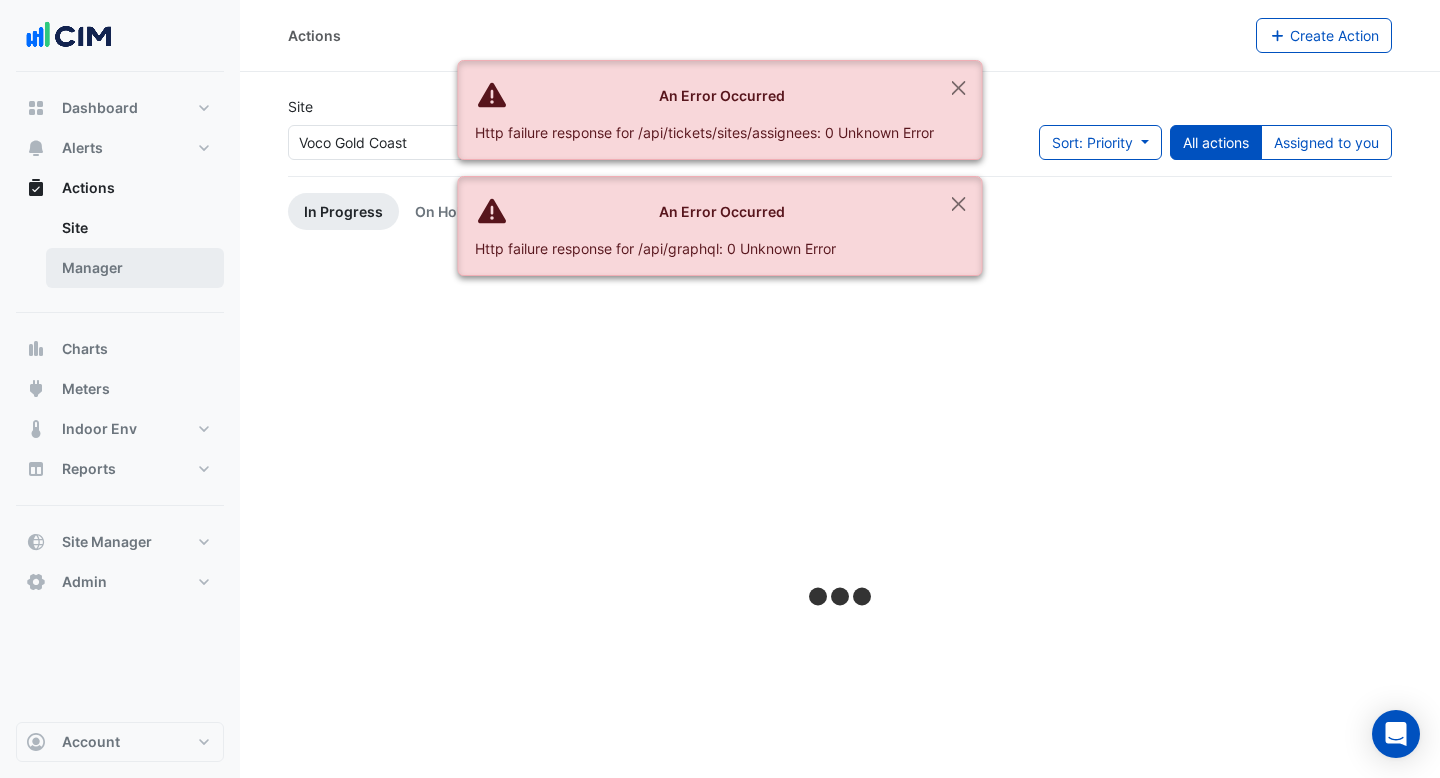 click on "Manager" at bounding box center (135, 268) 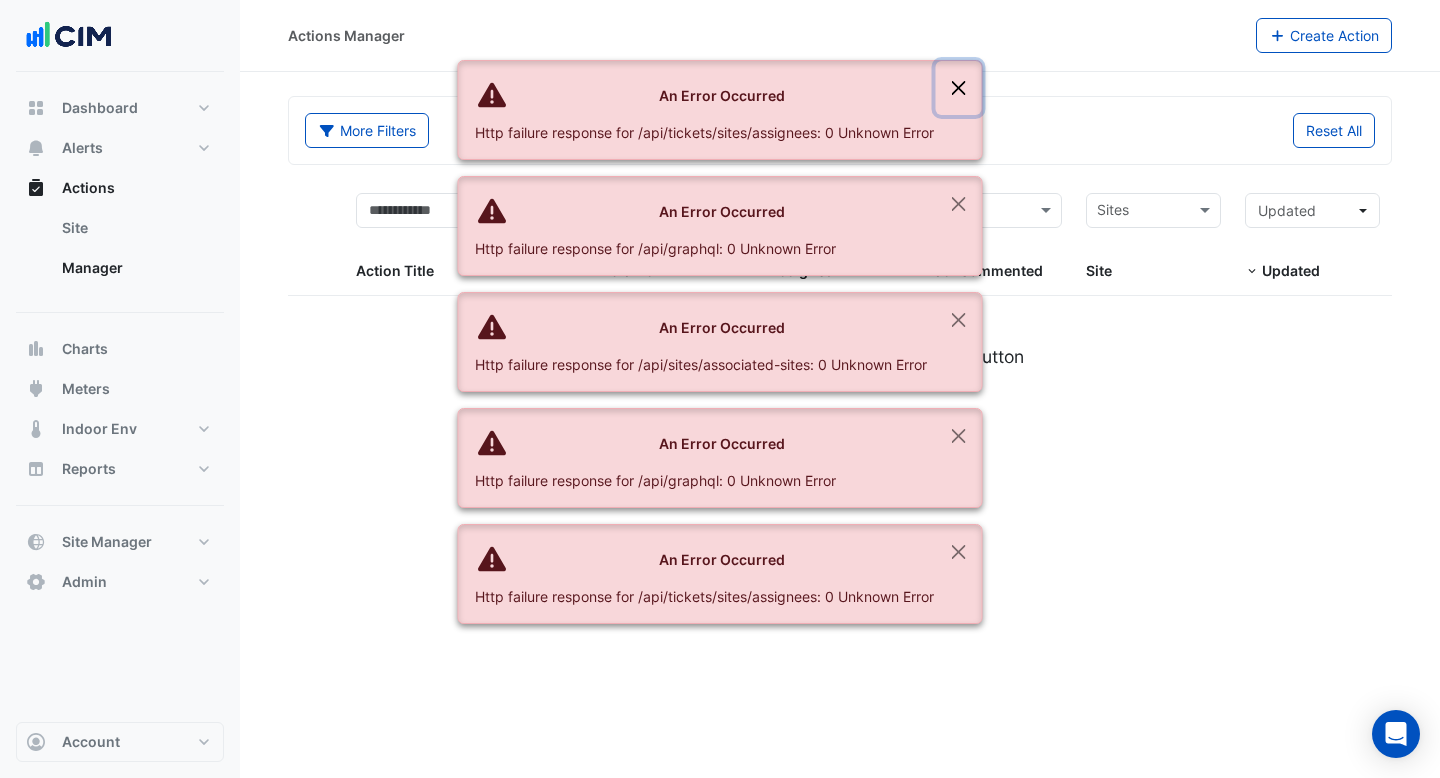 click 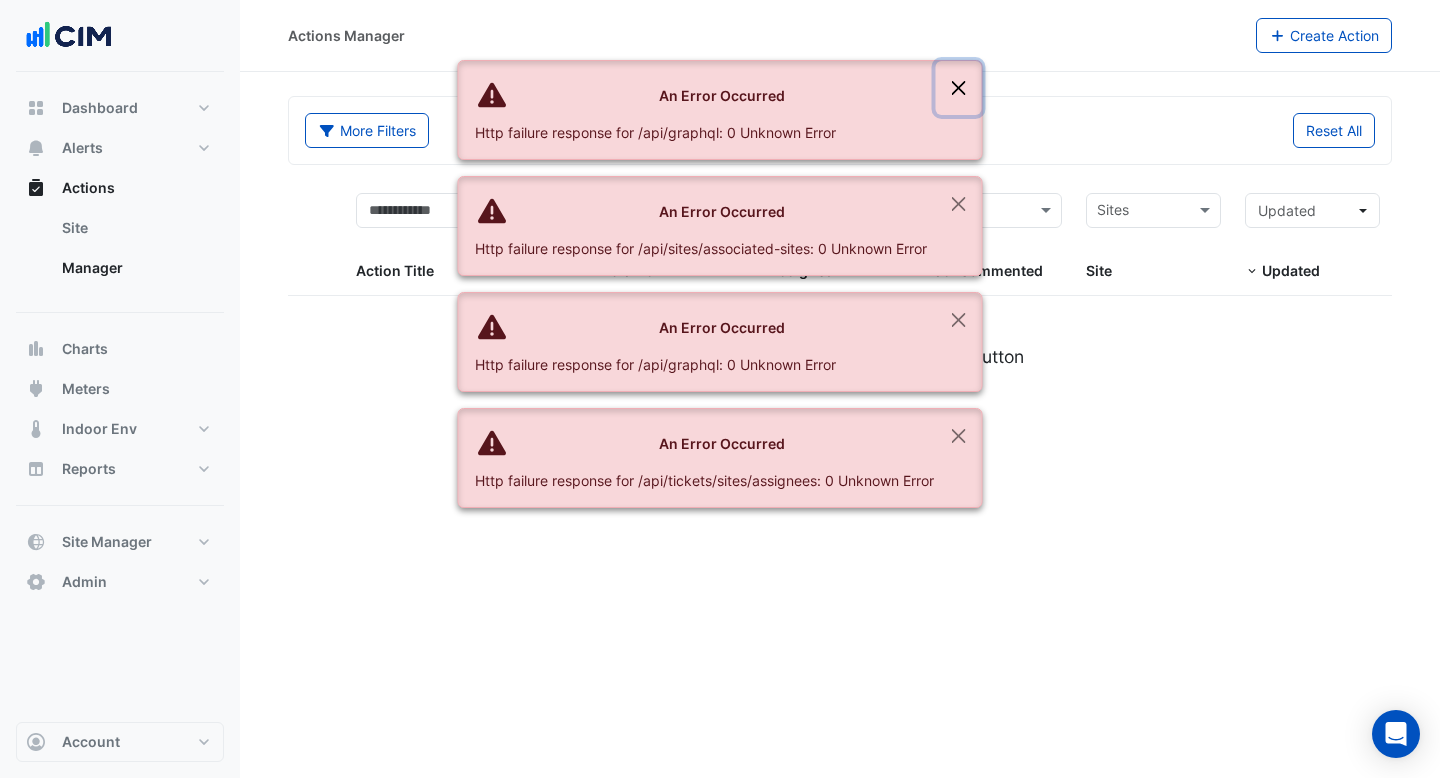 click 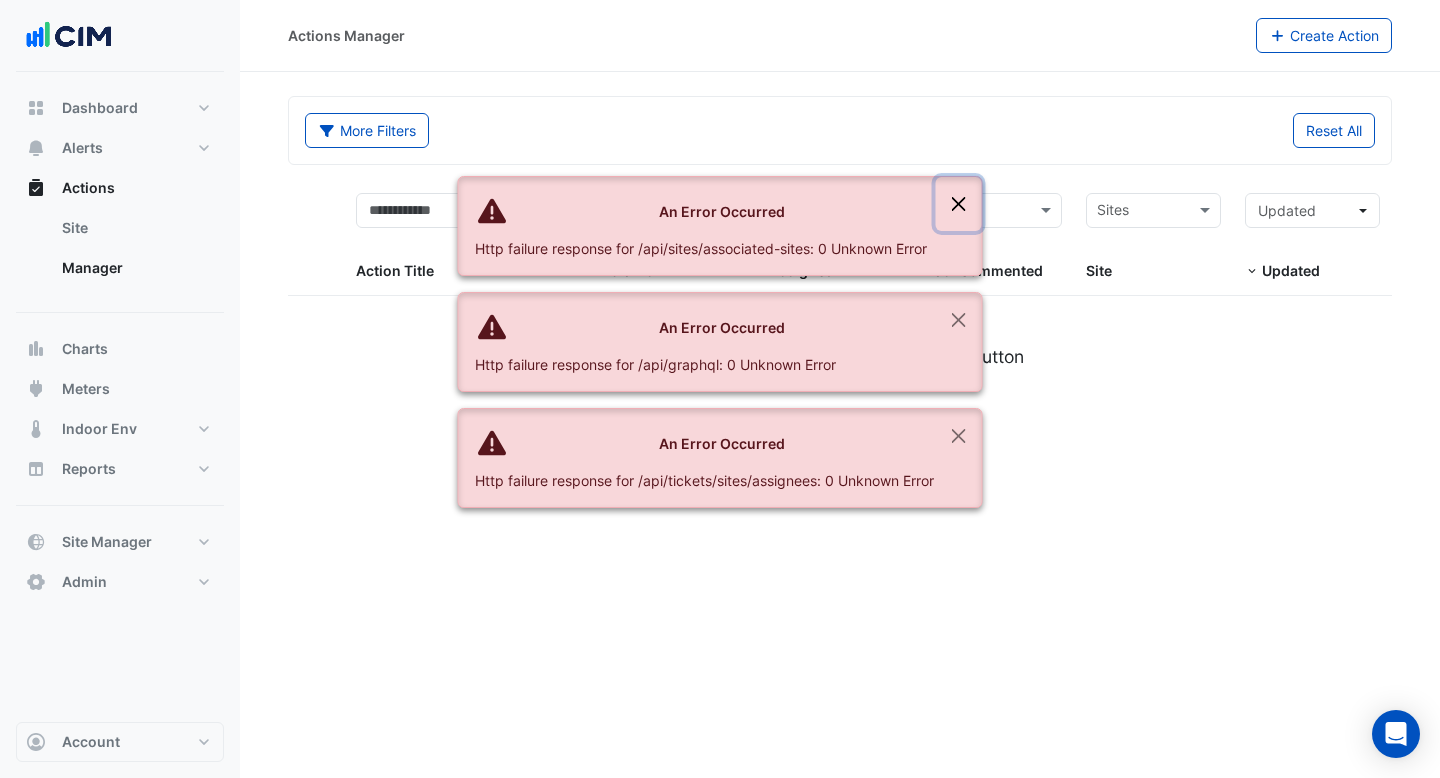 click 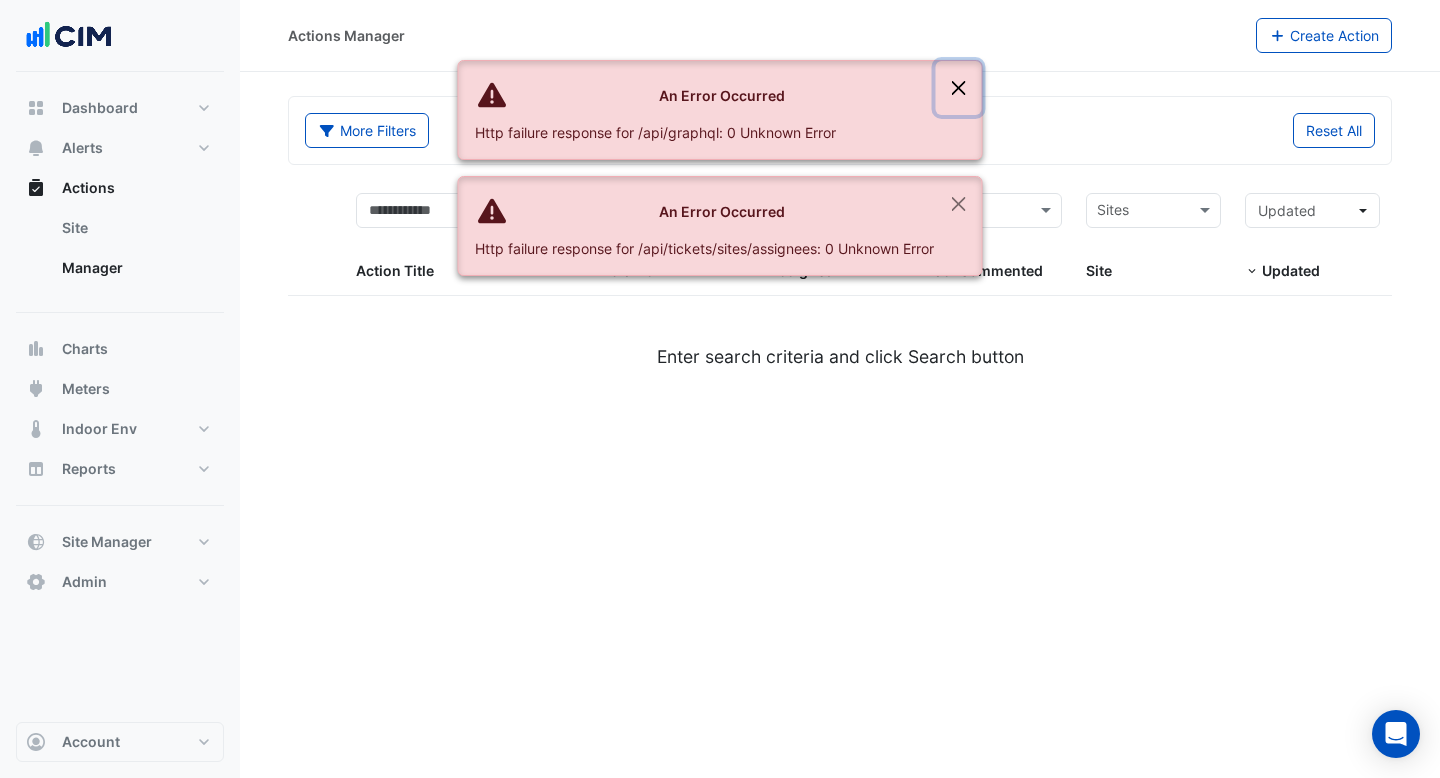 click 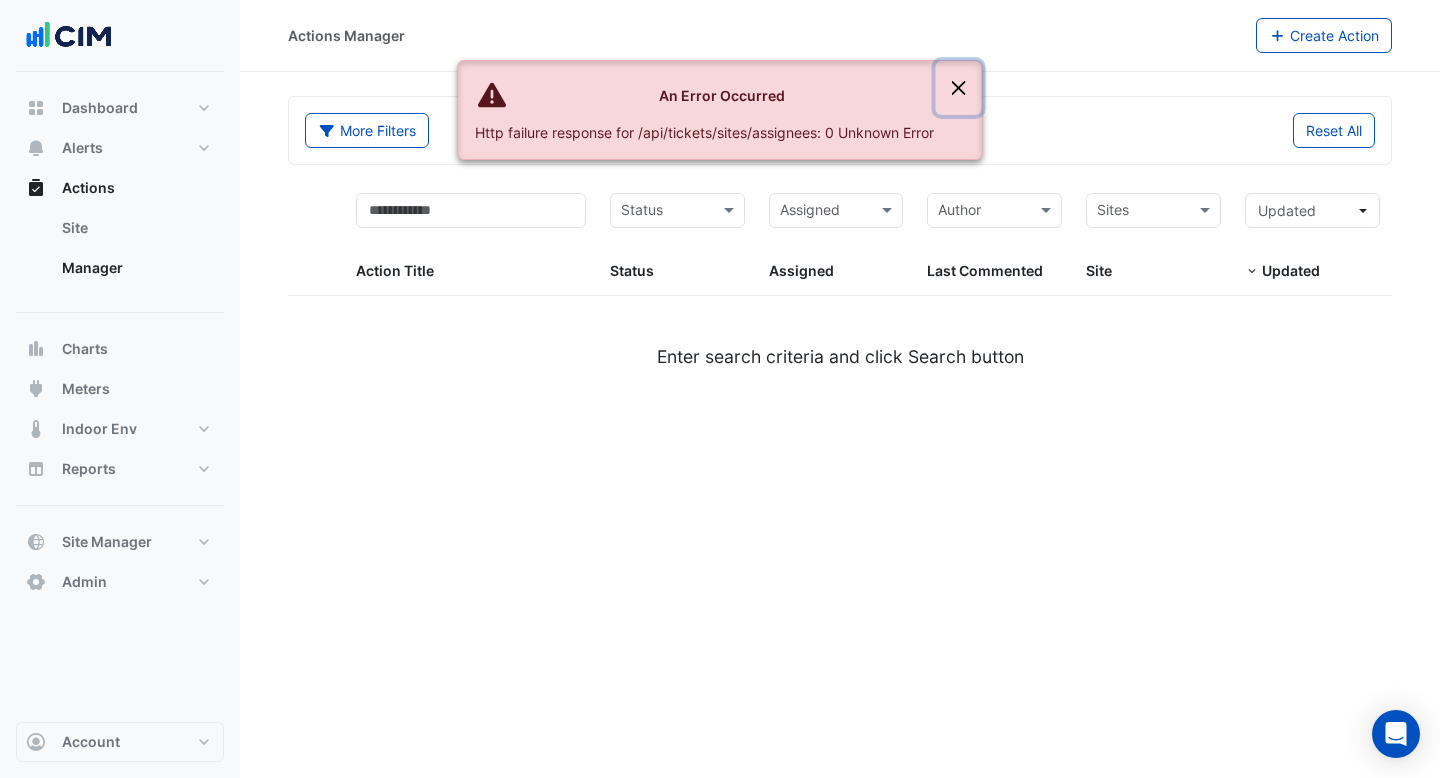 click 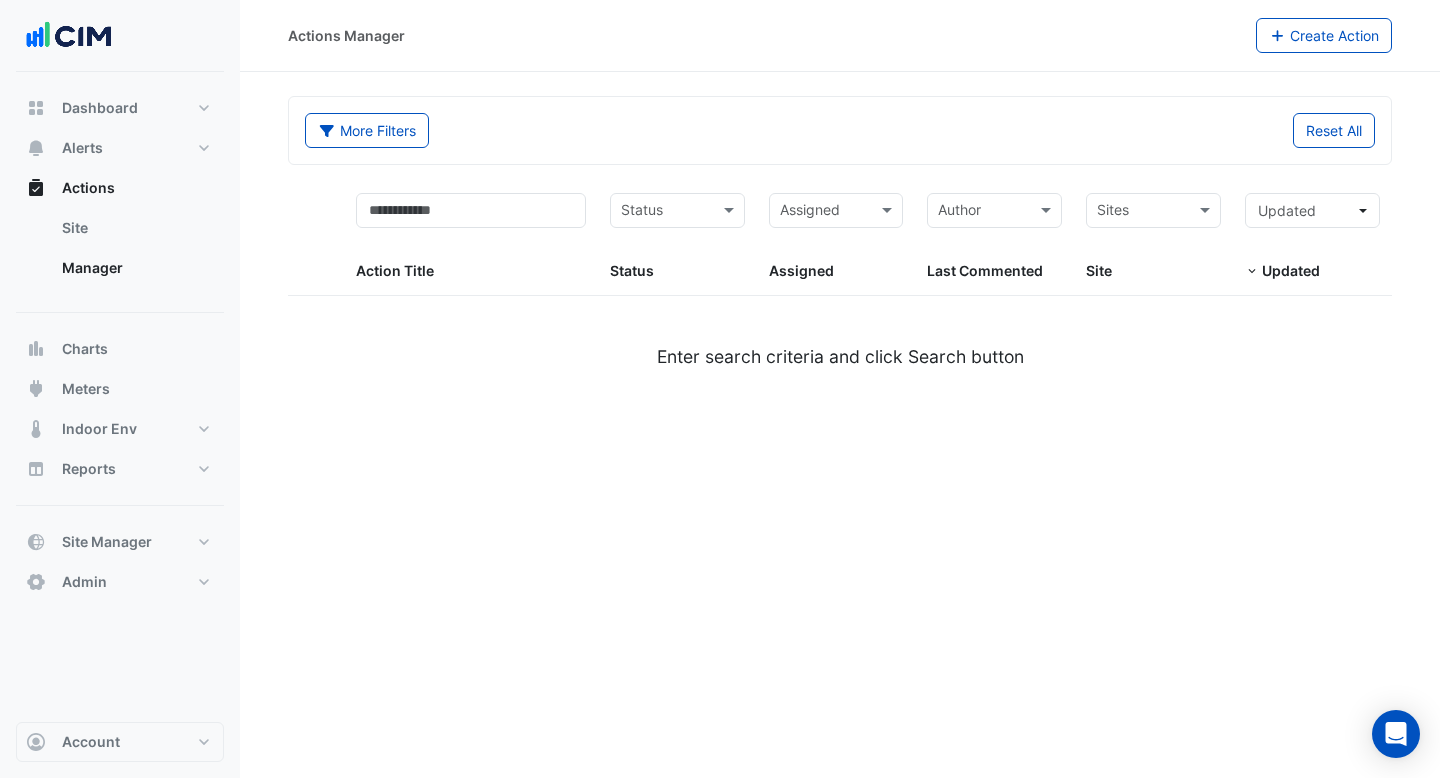 click at bounding box center (1142, 212) 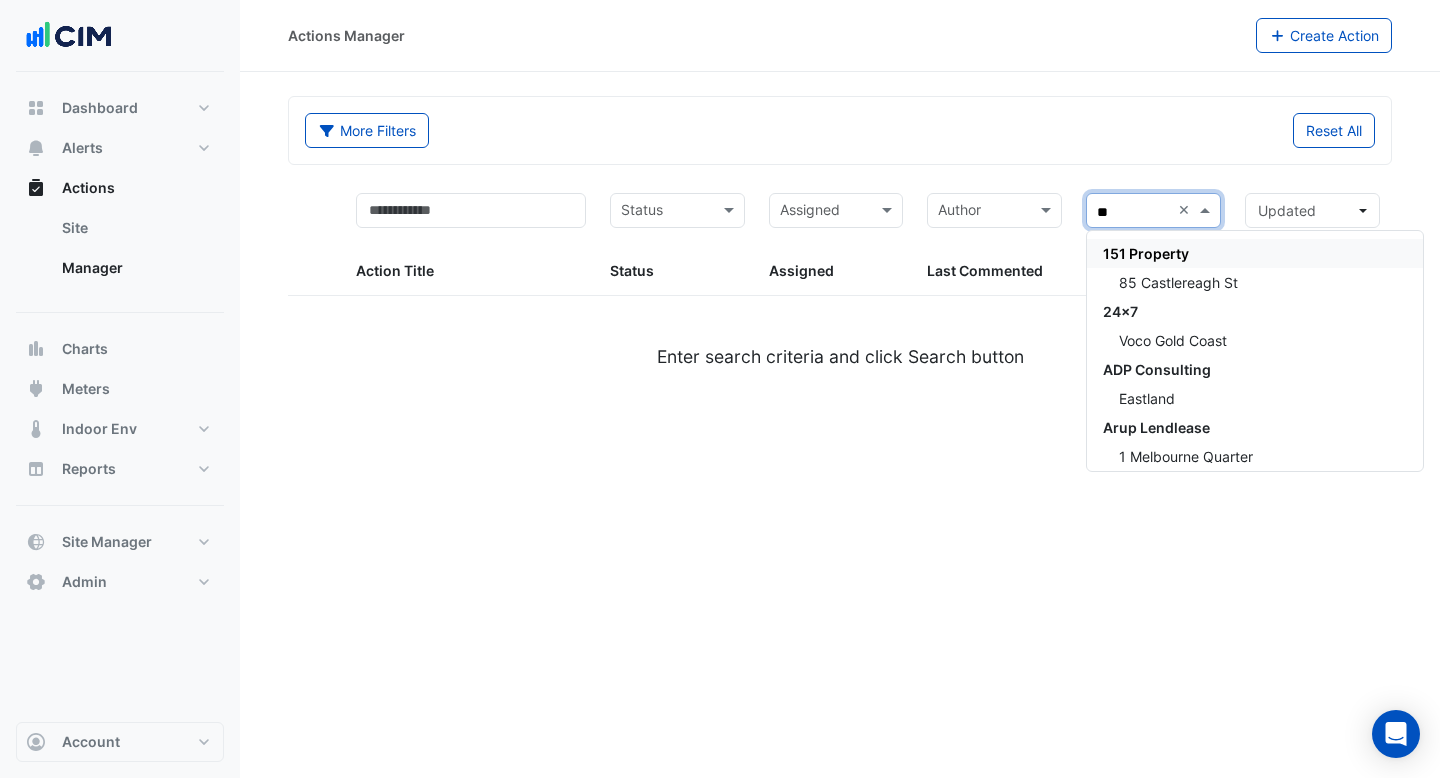 type on "*" 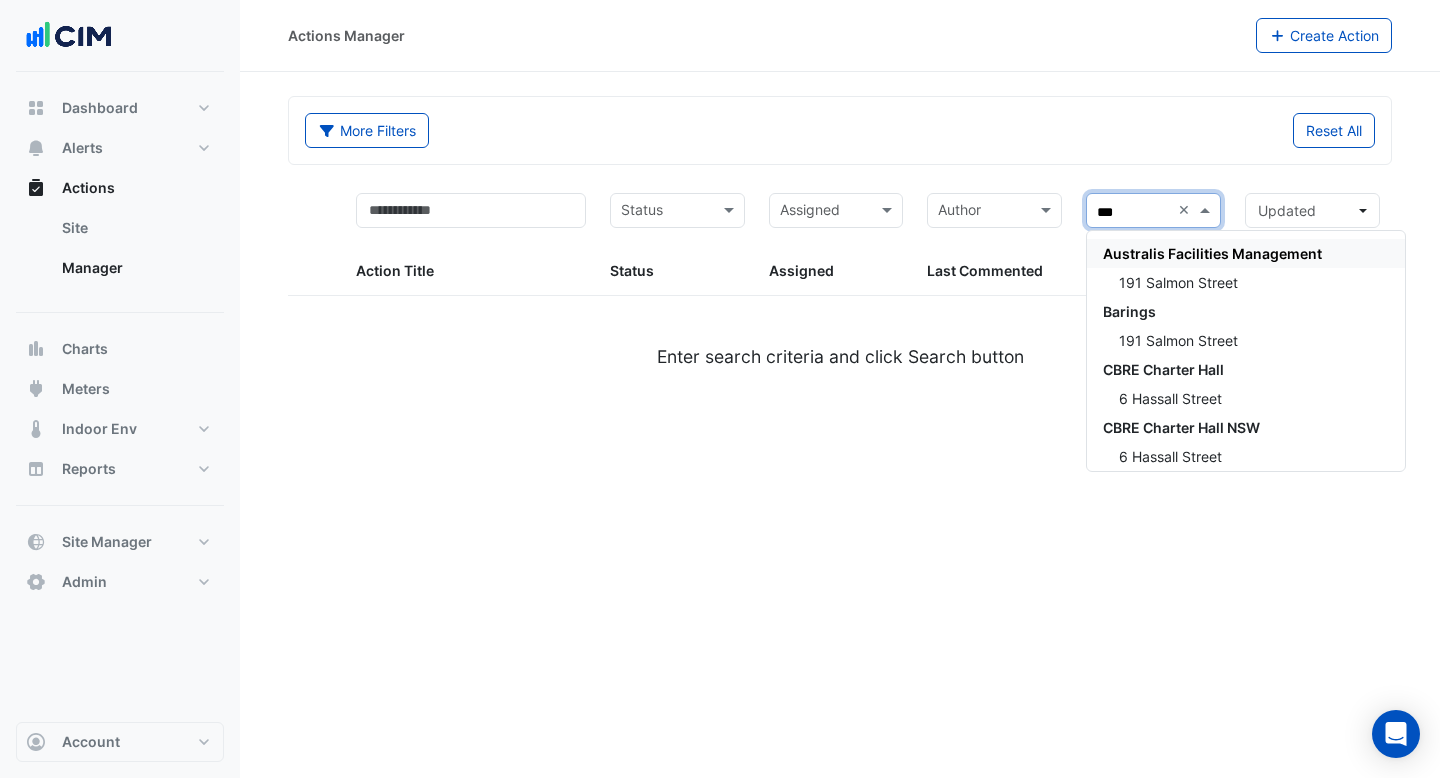 type on "****" 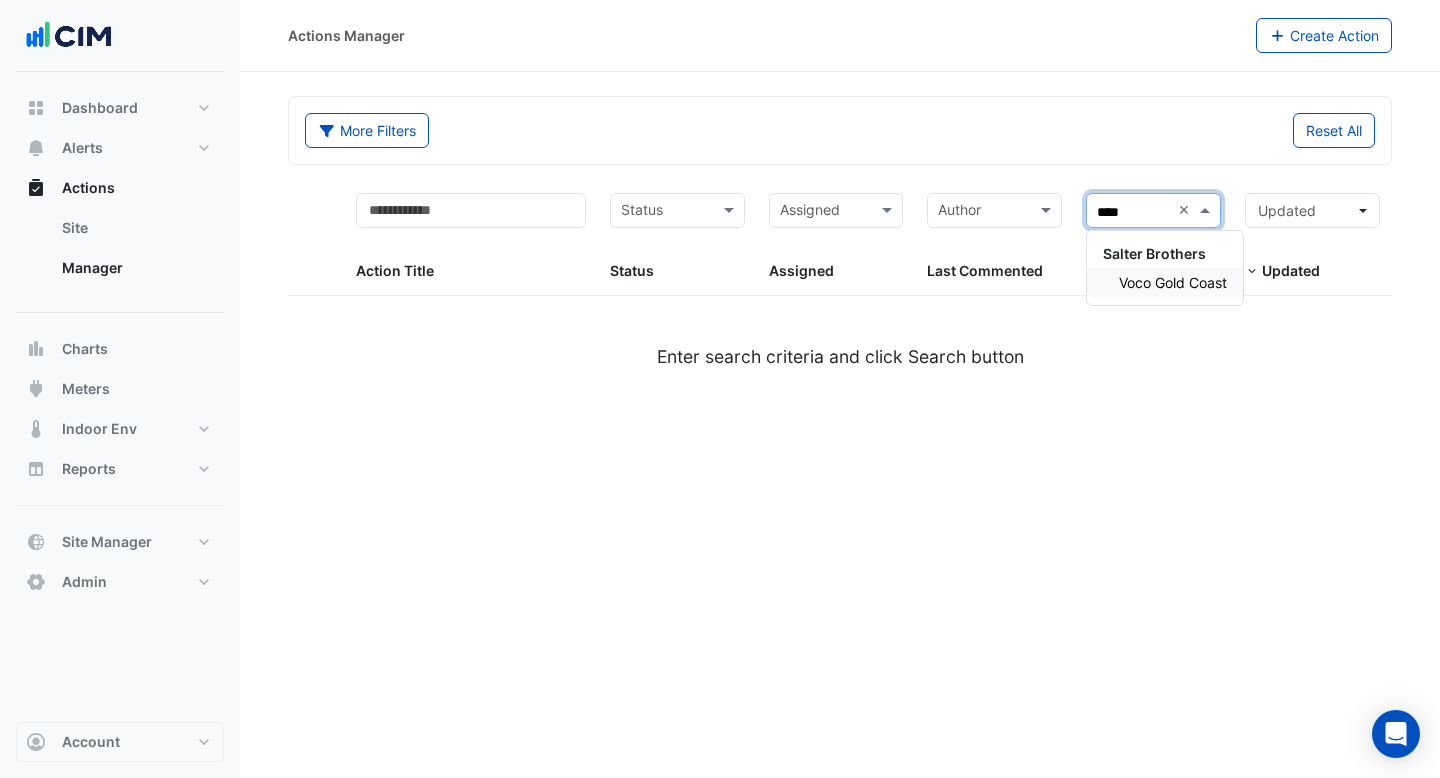 click on "Voco Gold Coast" at bounding box center [1173, 282] 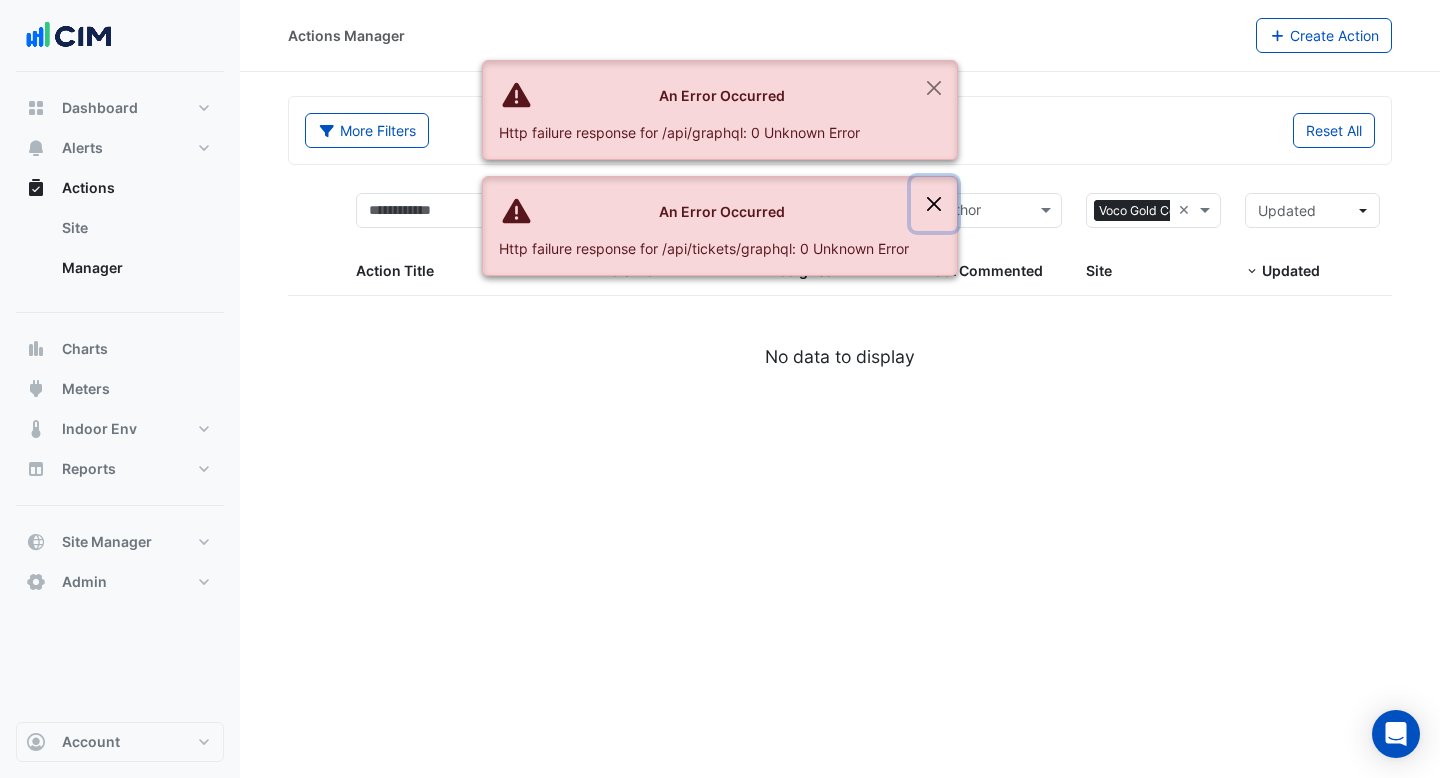 click 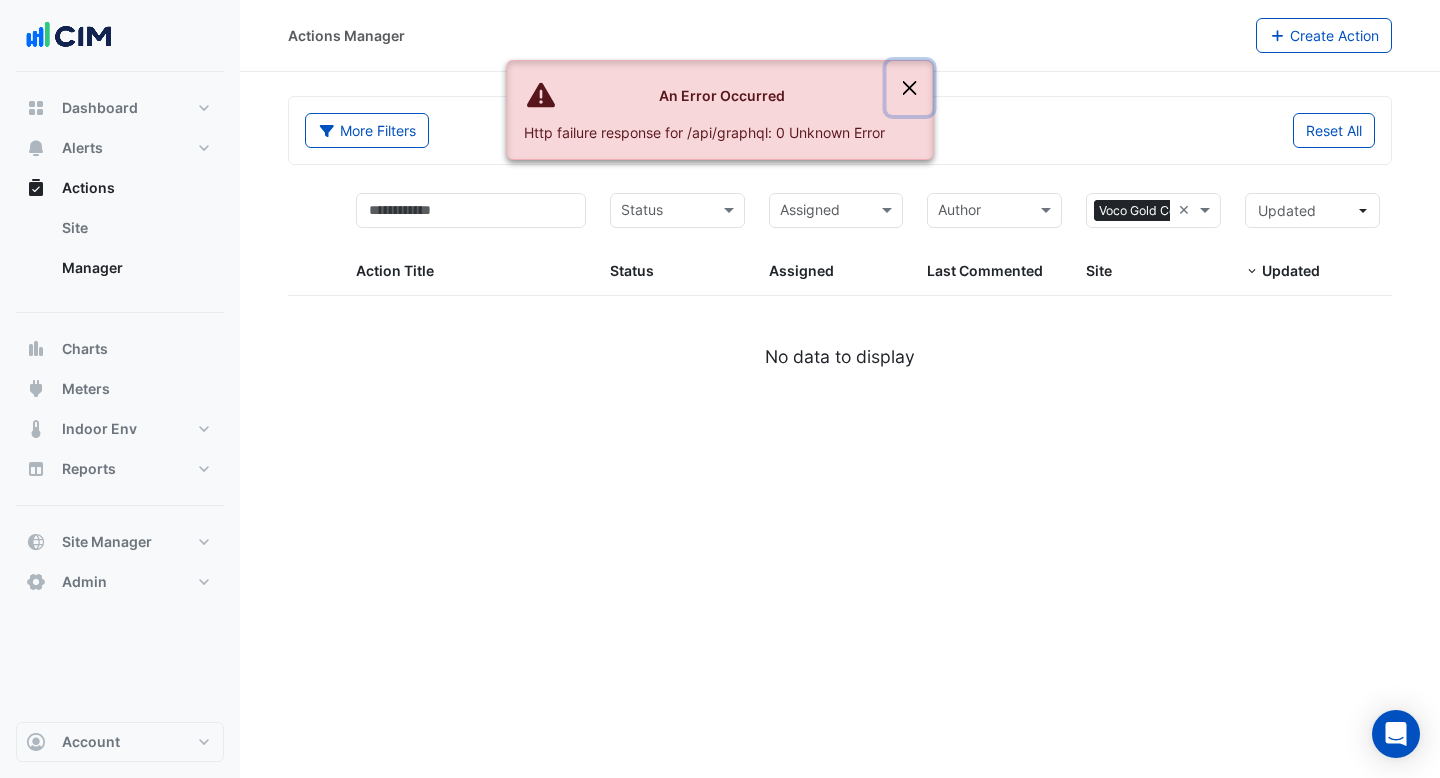 click 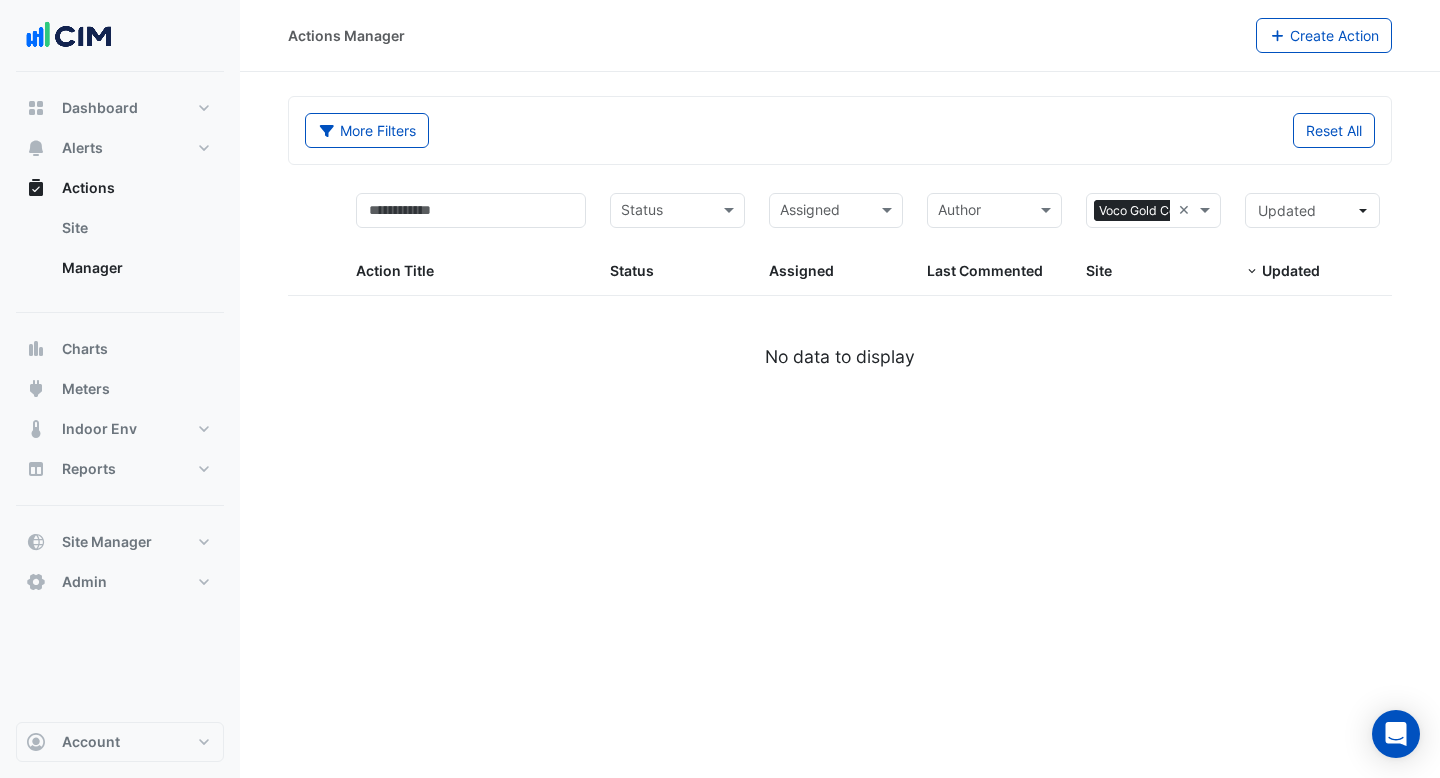 click on "Reset All" 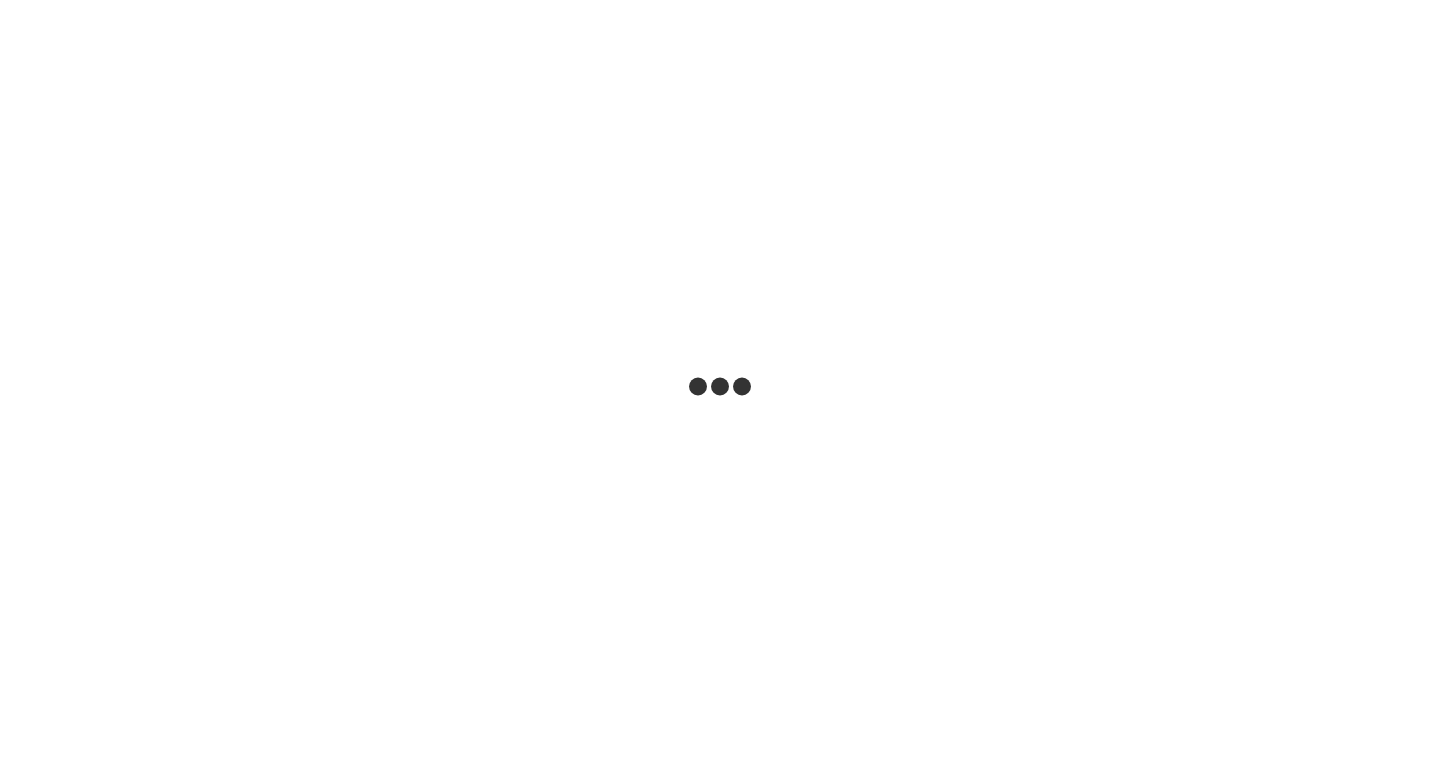 scroll, scrollTop: 0, scrollLeft: 0, axis: both 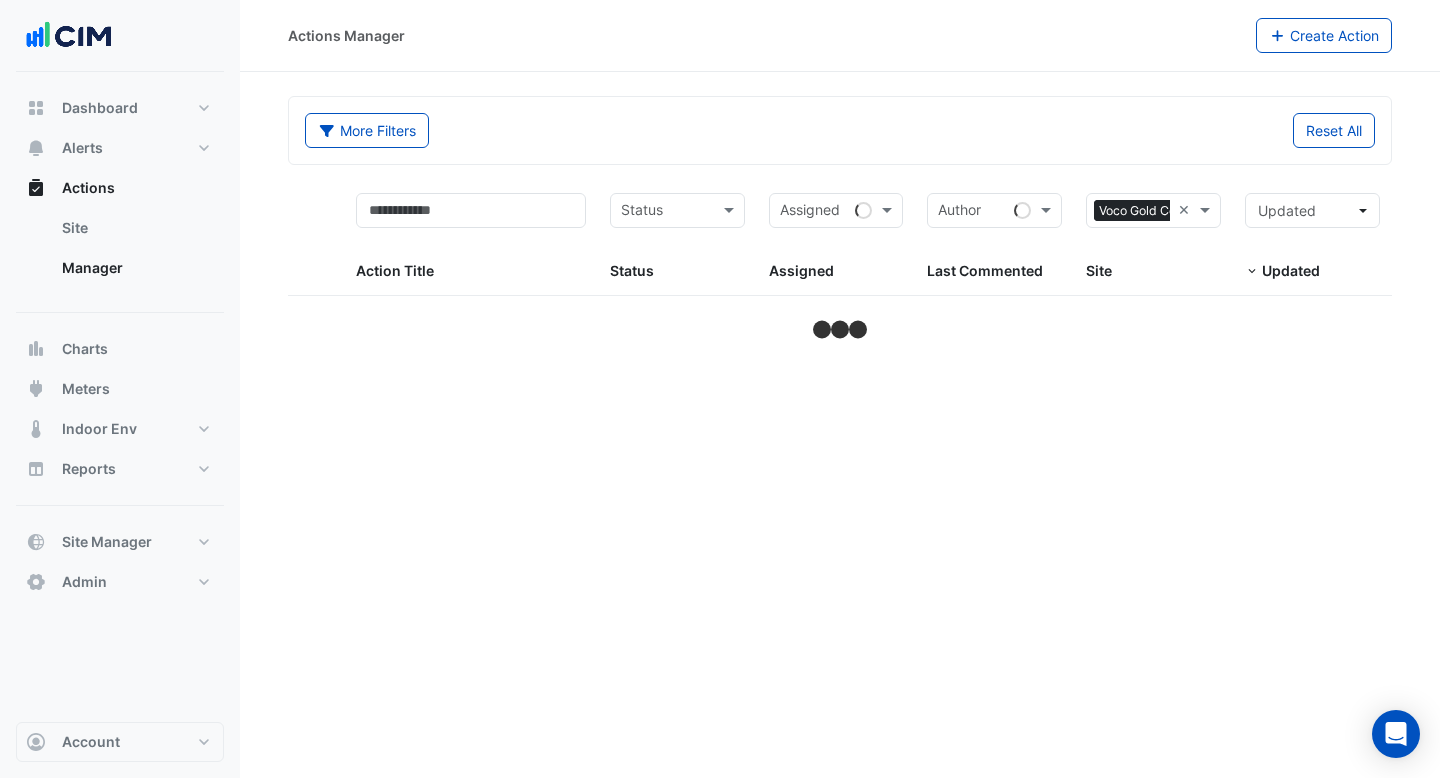 select on "***" 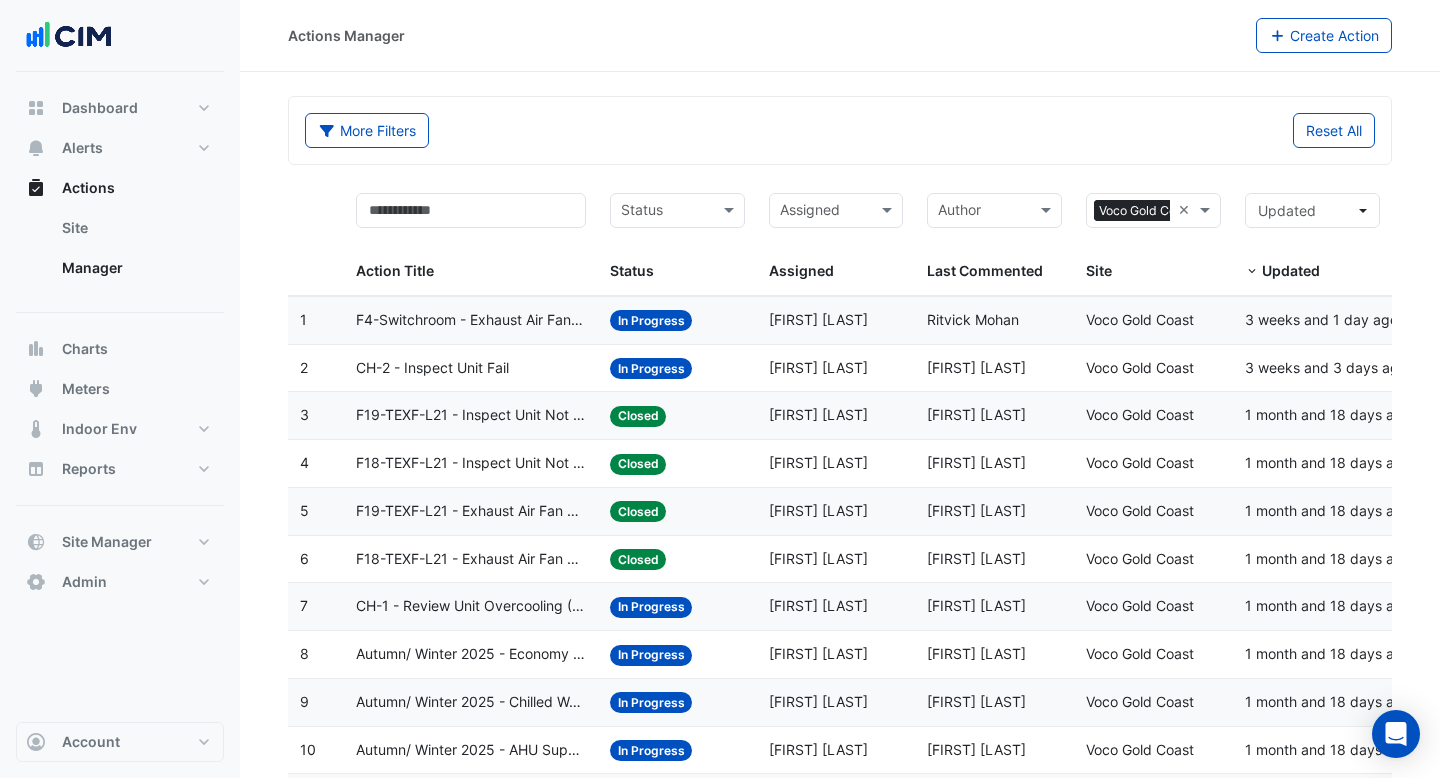 click on "F19-TEXF-L21 - Inspect Unit Not Operating" 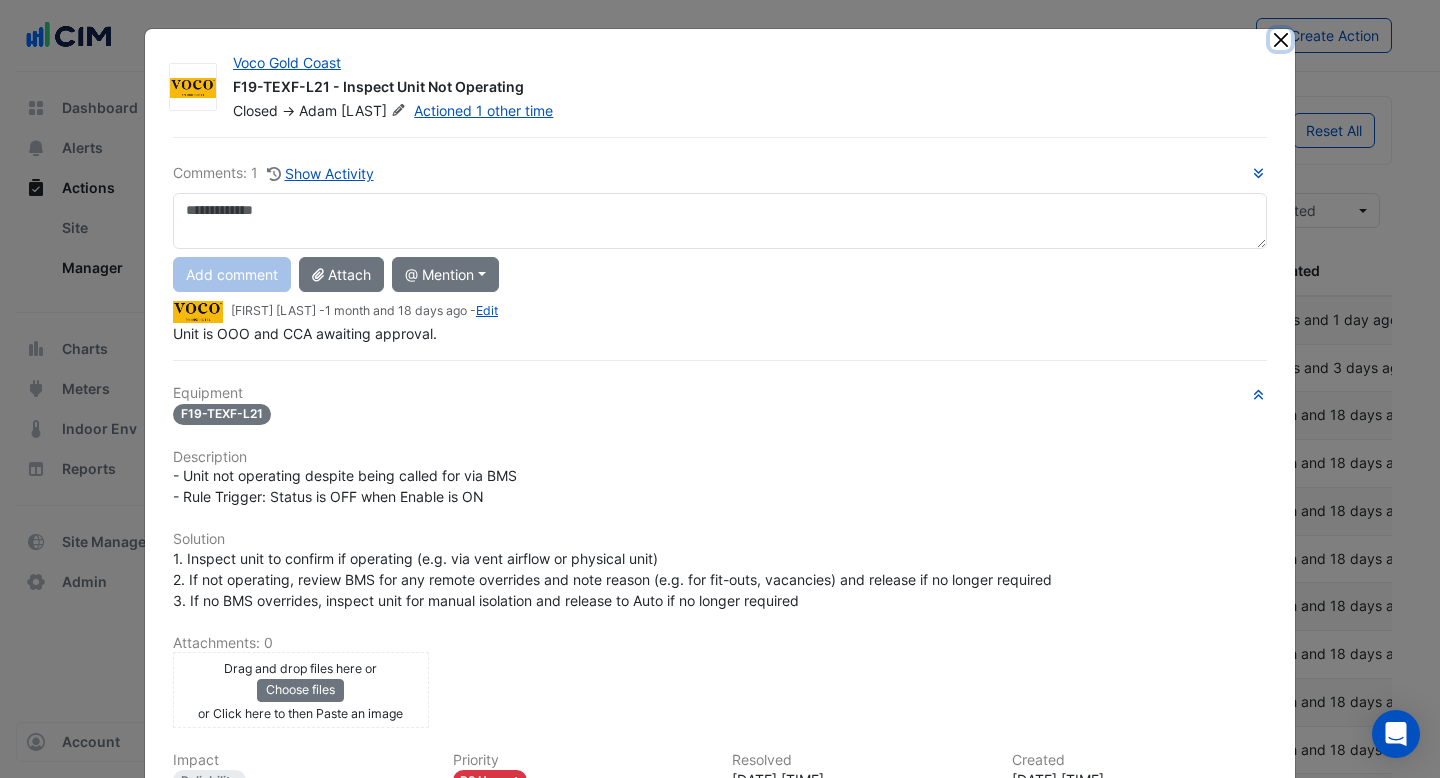 click 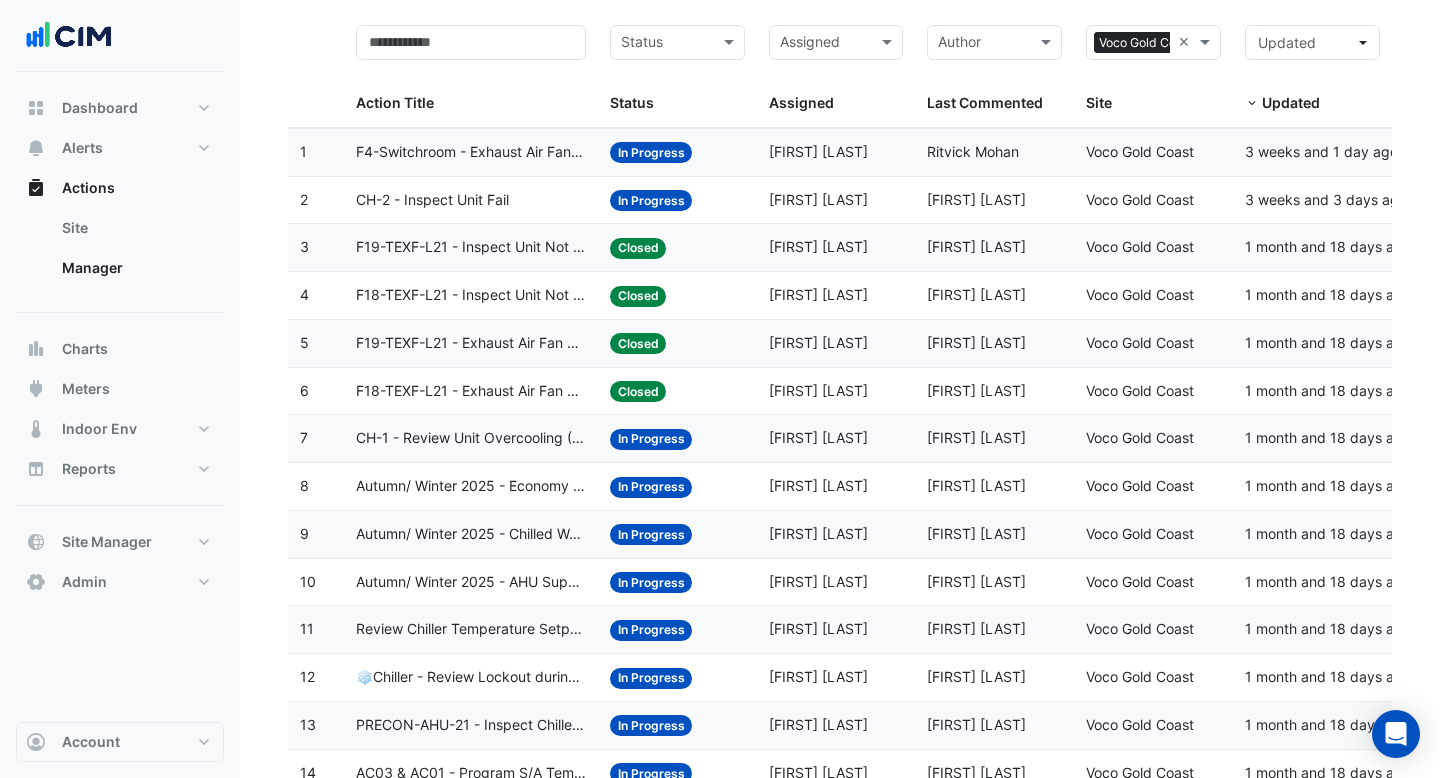 scroll, scrollTop: 169, scrollLeft: 0, axis: vertical 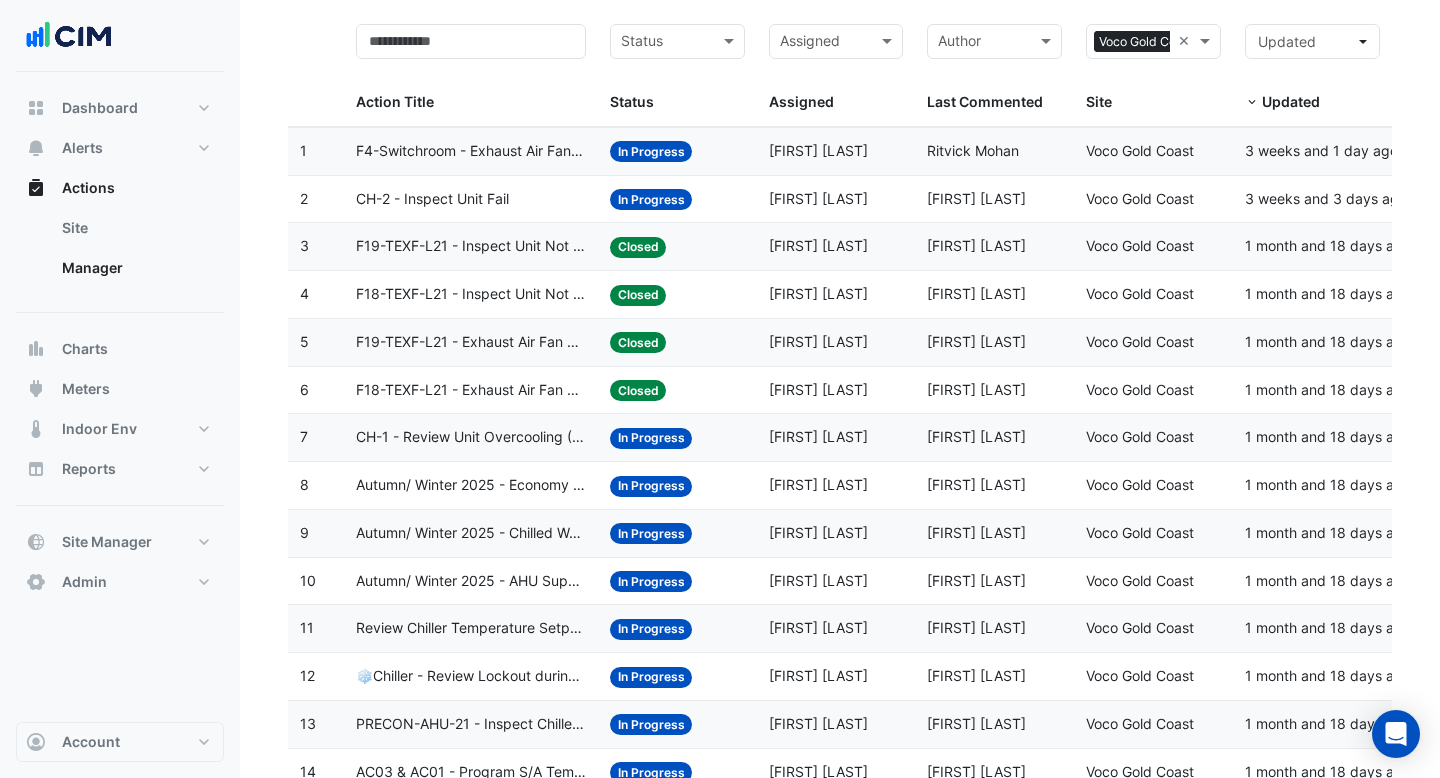 click on "CH-1 - Review Unit Overcooling (Energy Waste)" 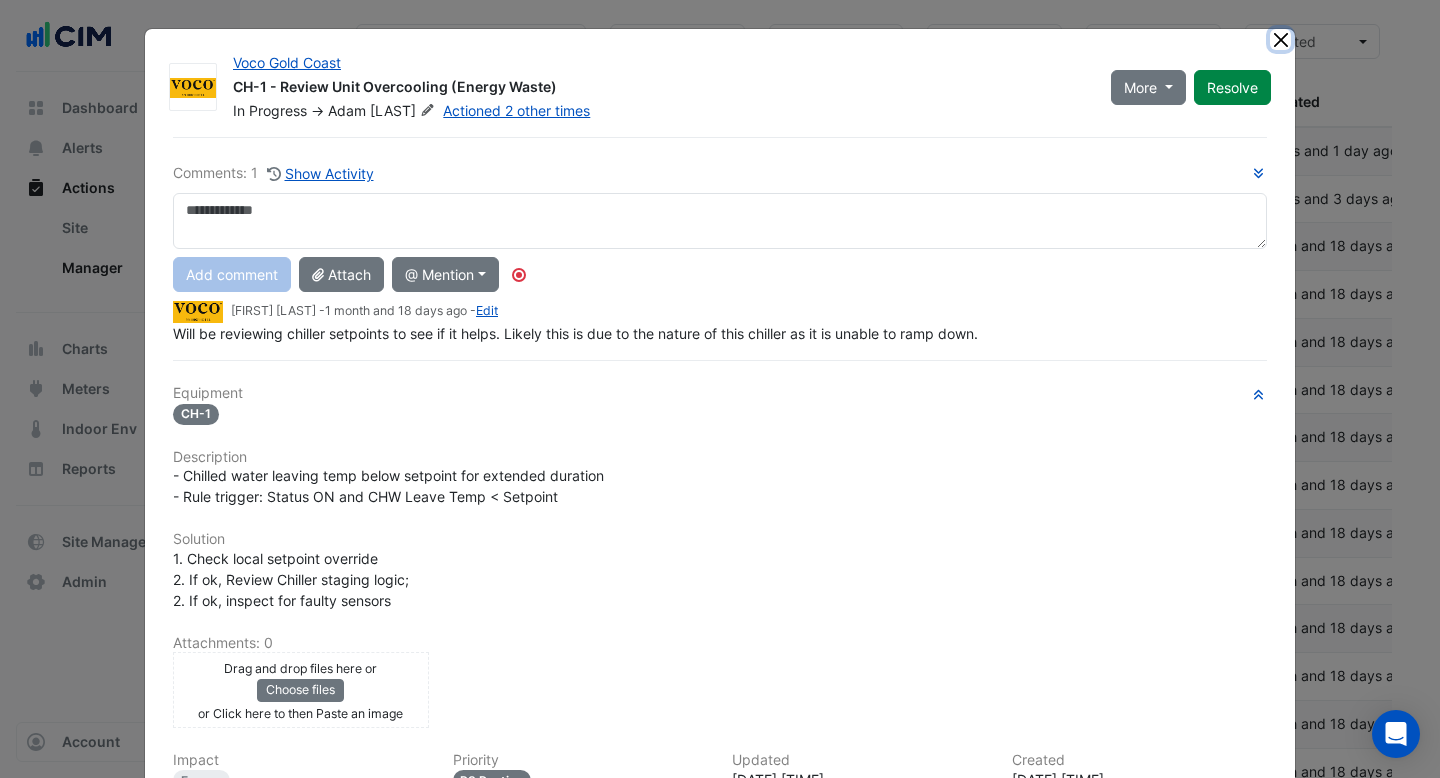 click 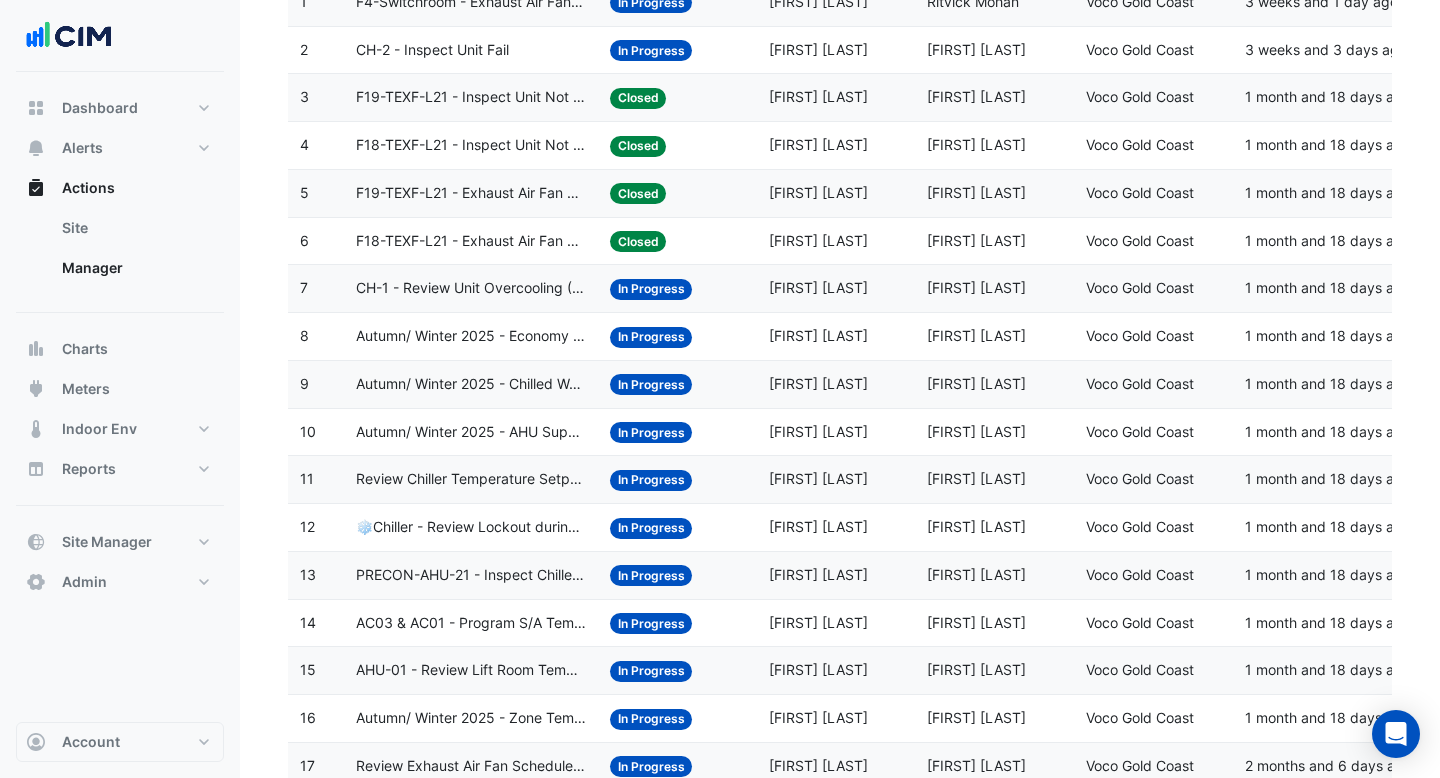 scroll, scrollTop: 319, scrollLeft: 0, axis: vertical 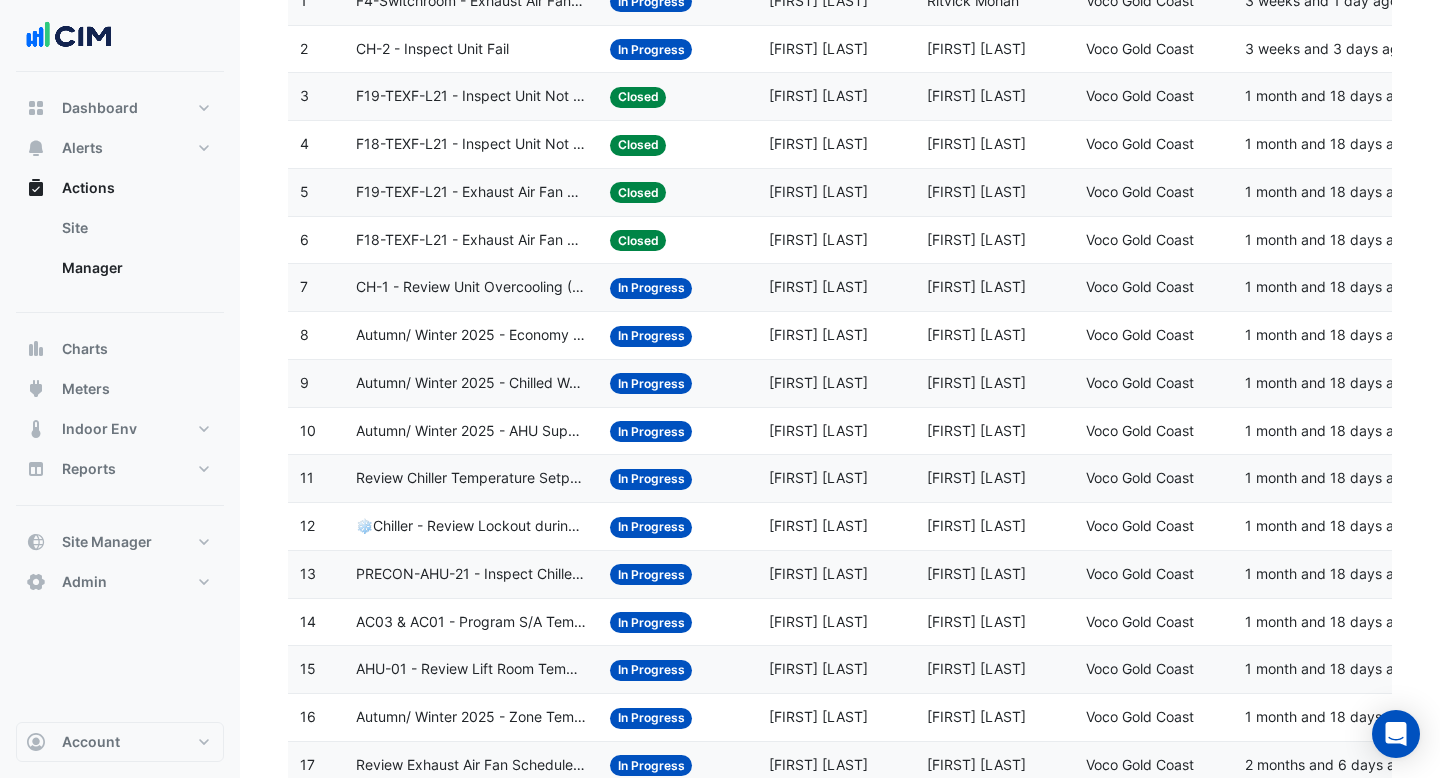 click on "Review Chiller Temperature Setpoint Control [BEEP]" 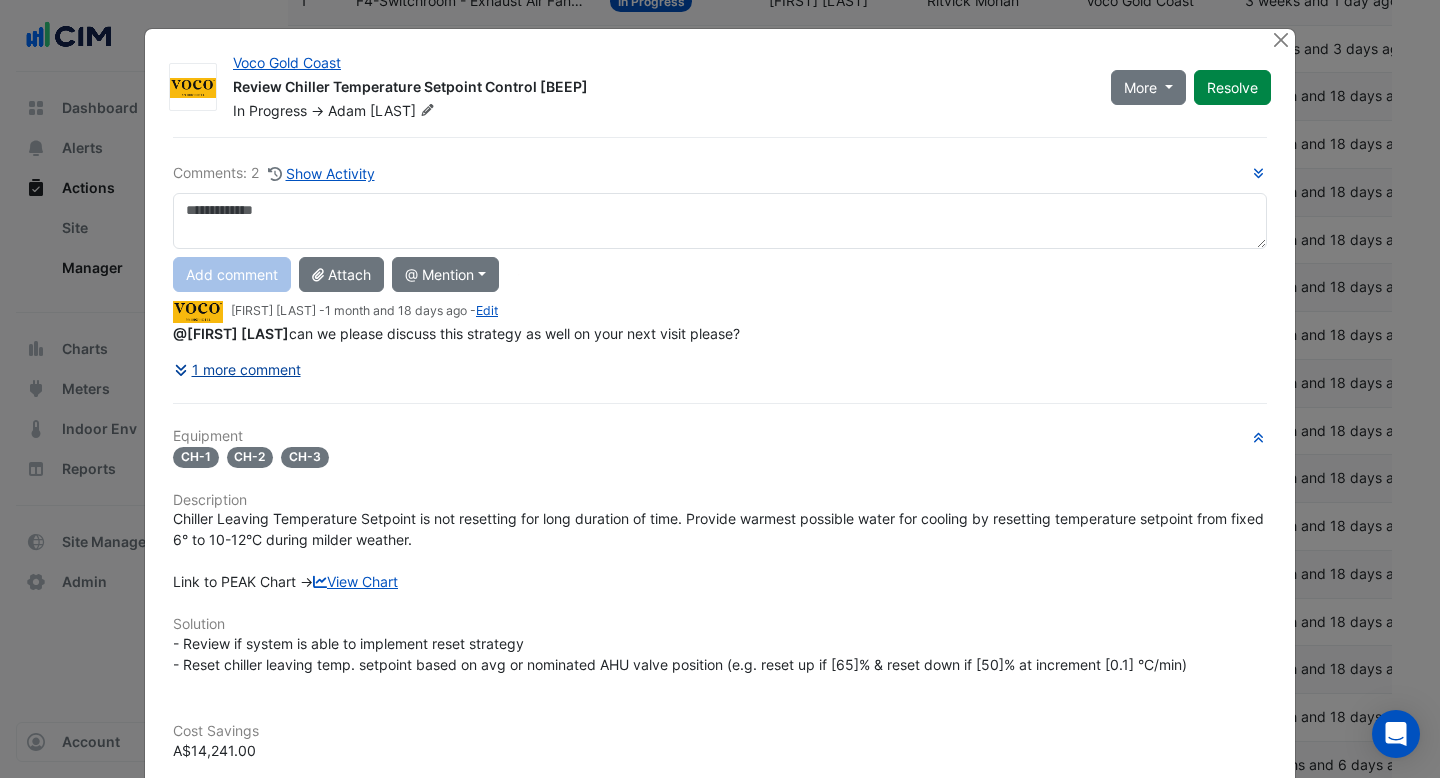 click on "1 more comment" 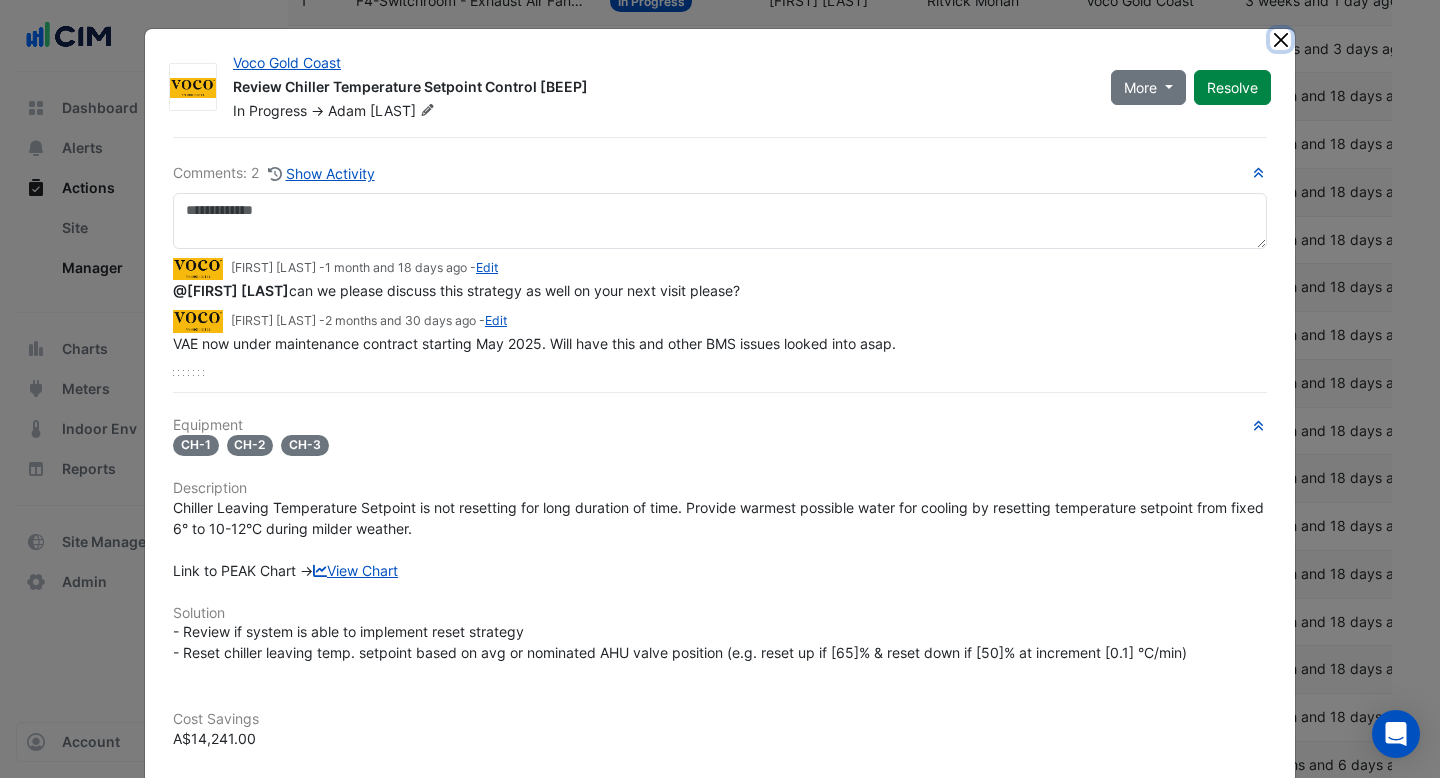 click 